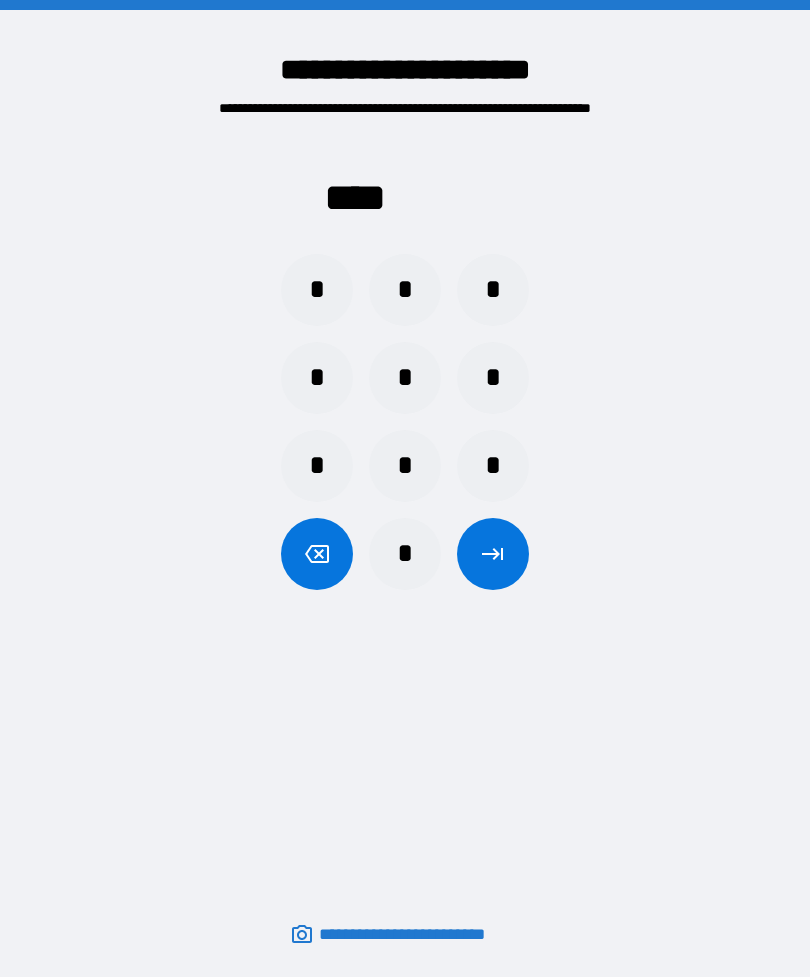 scroll, scrollTop: 64, scrollLeft: 0, axis: vertical 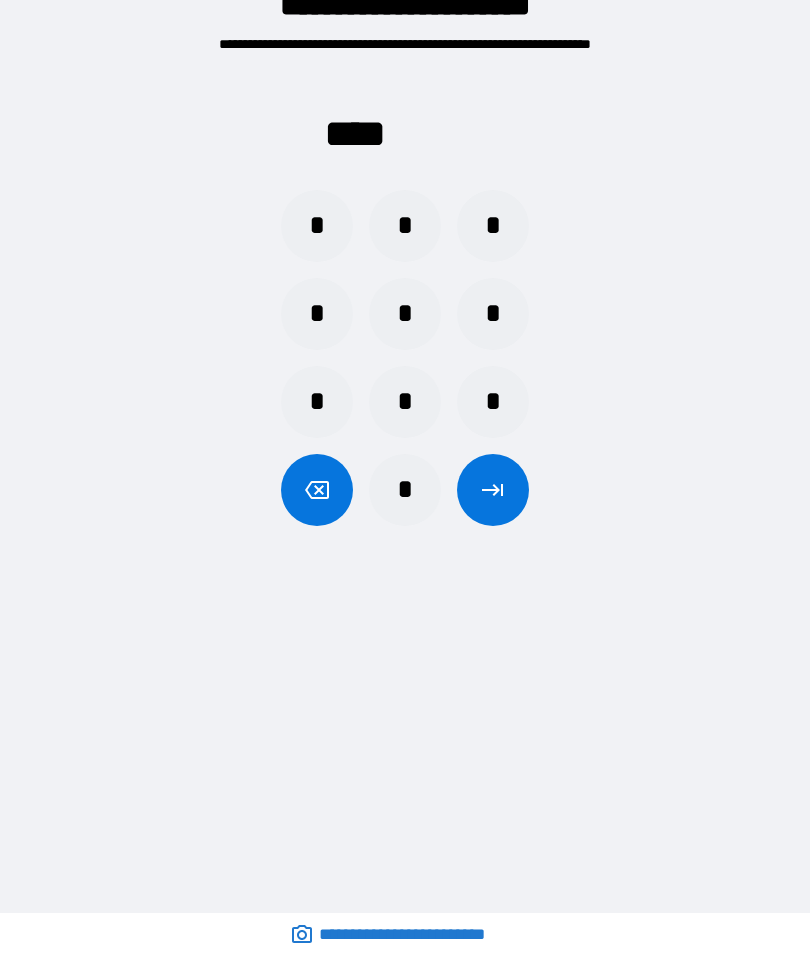click on "*" at bounding box center (405, 490) 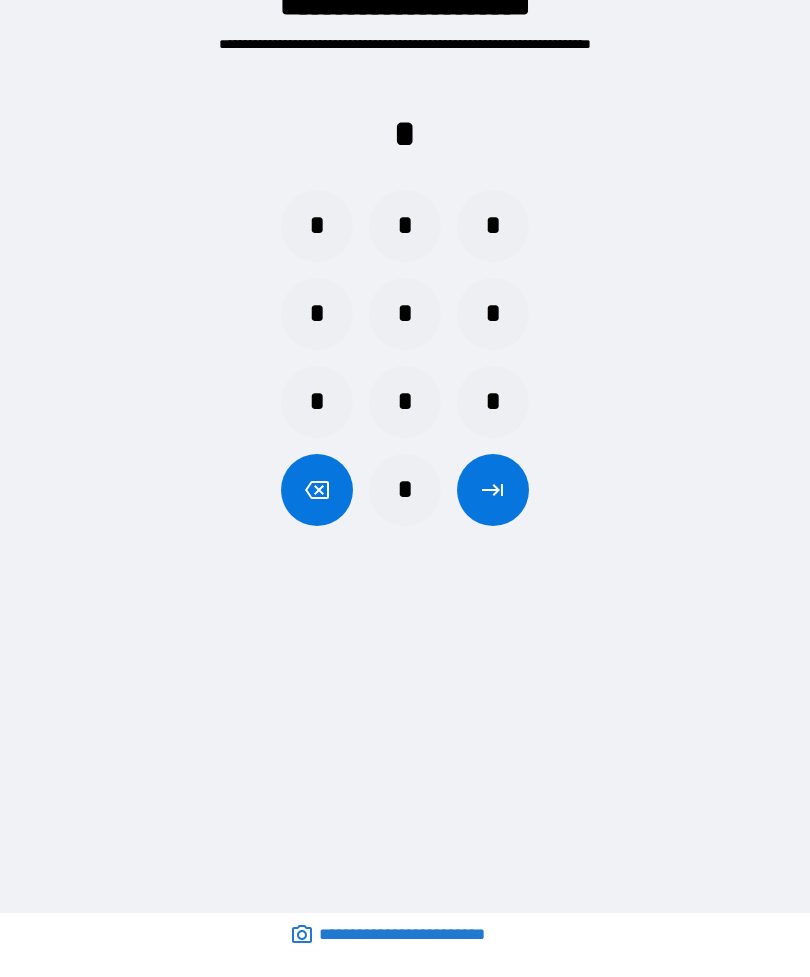 click on "*" at bounding box center (493, 402) 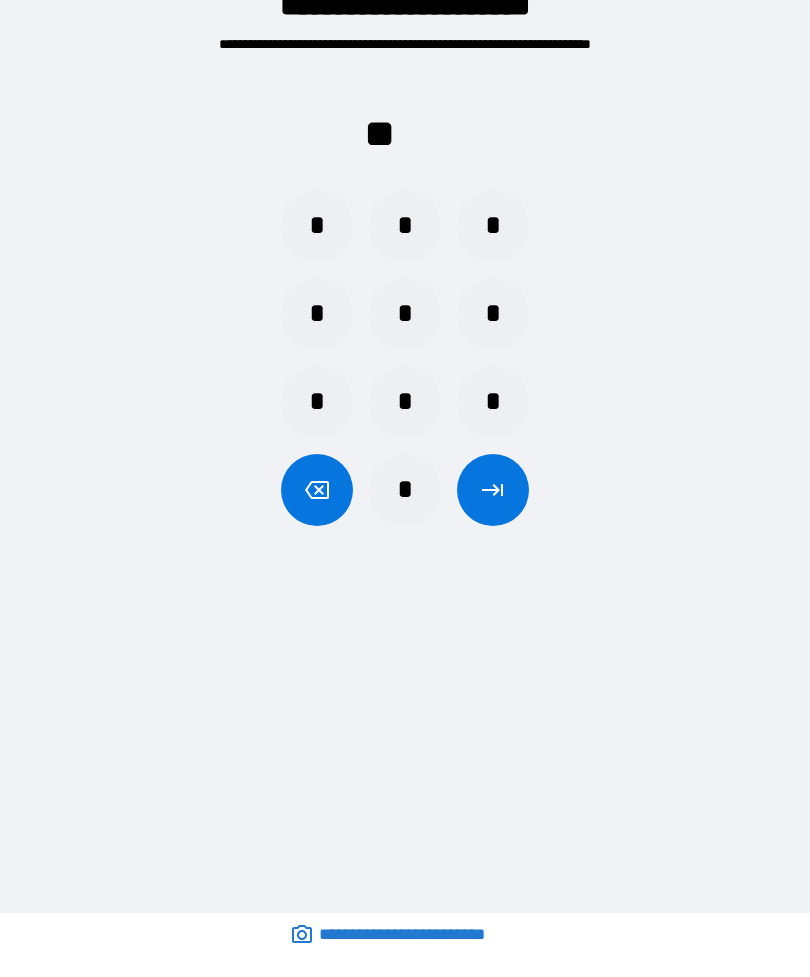 click on "*" at bounding box center (405, 226) 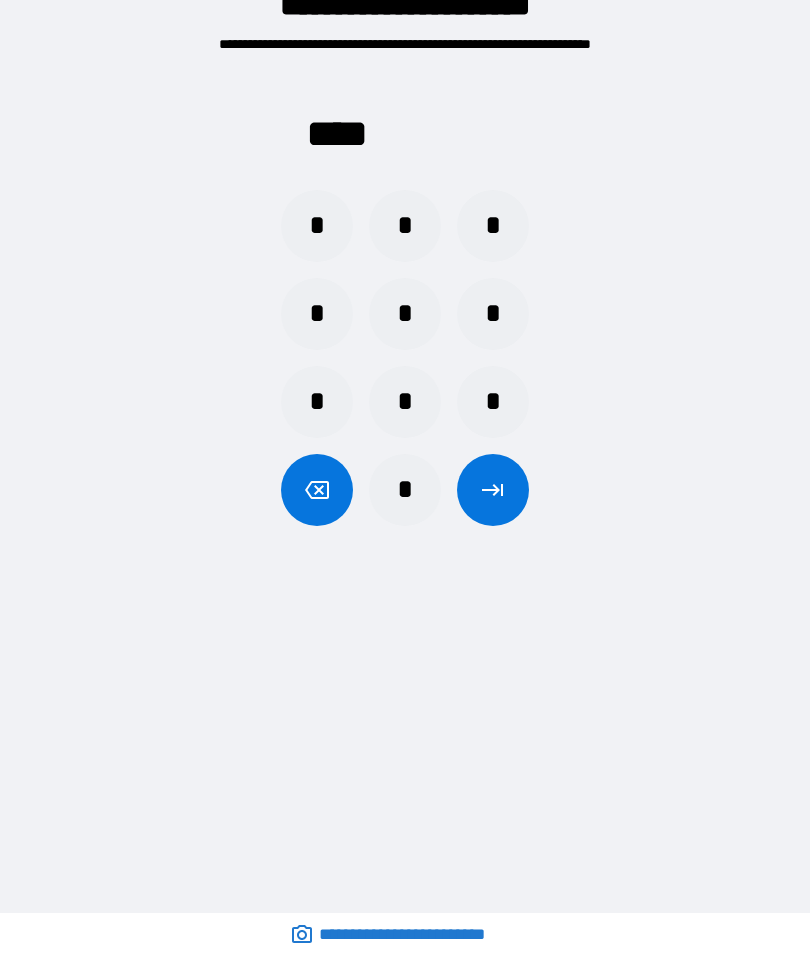 click at bounding box center [493, 490] 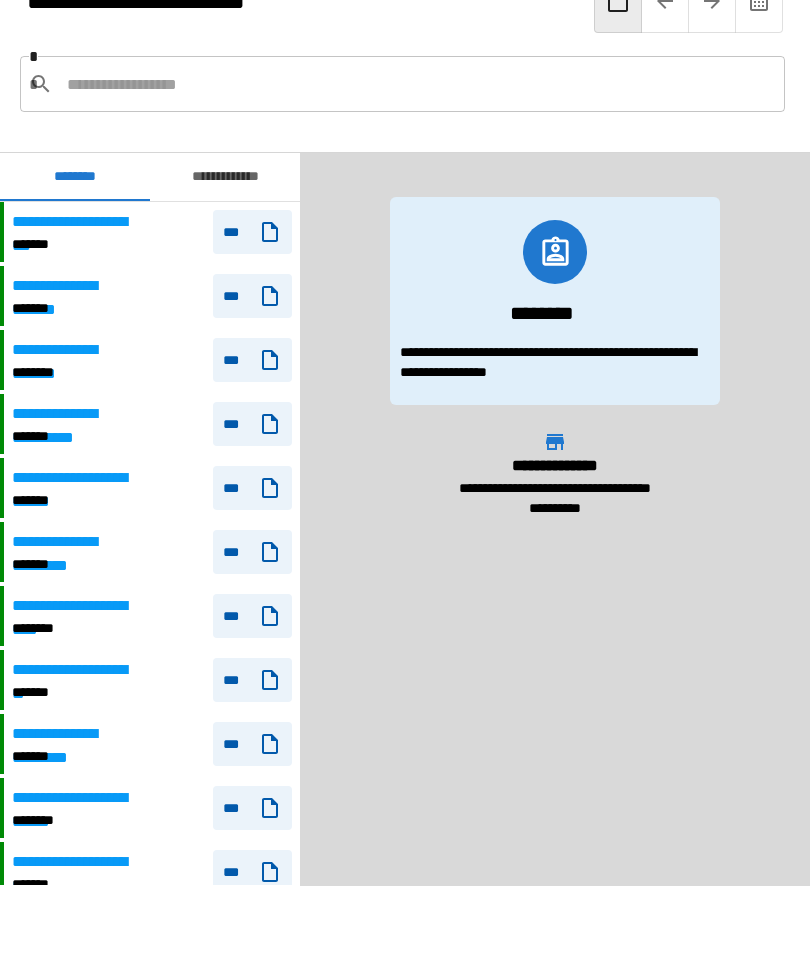 click at bounding box center [712, 1] 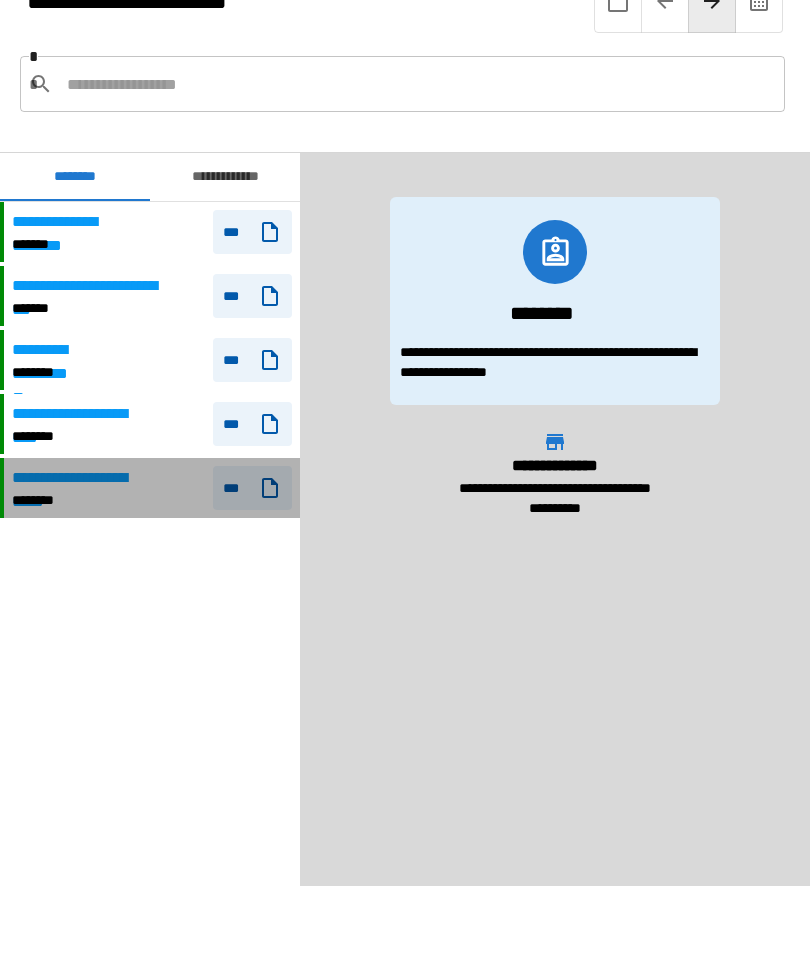 click on "**********" at bounding box center (77, 478) 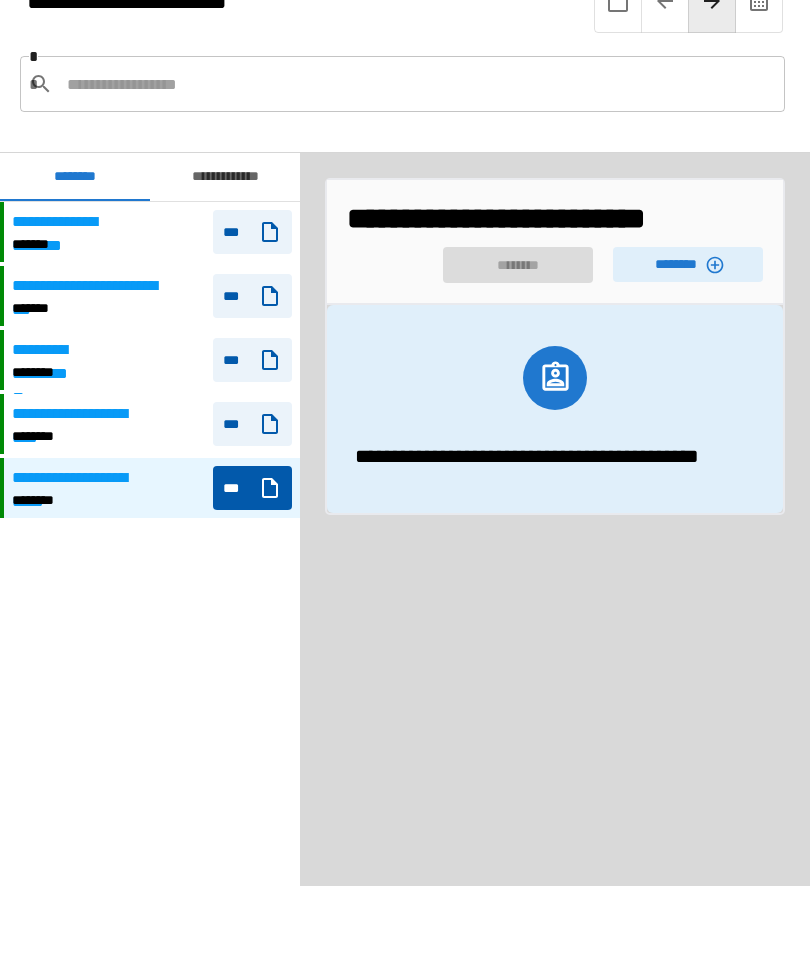click on "********" at bounding box center [688, 264] 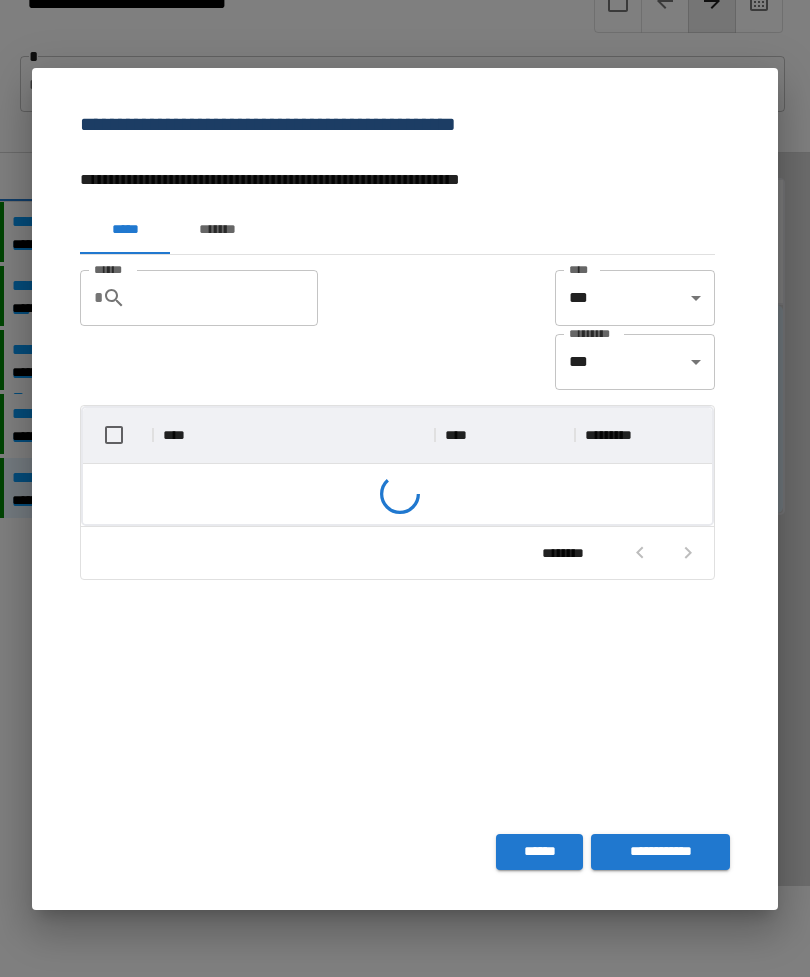 scroll, scrollTop: 236, scrollLeft: 629, axis: both 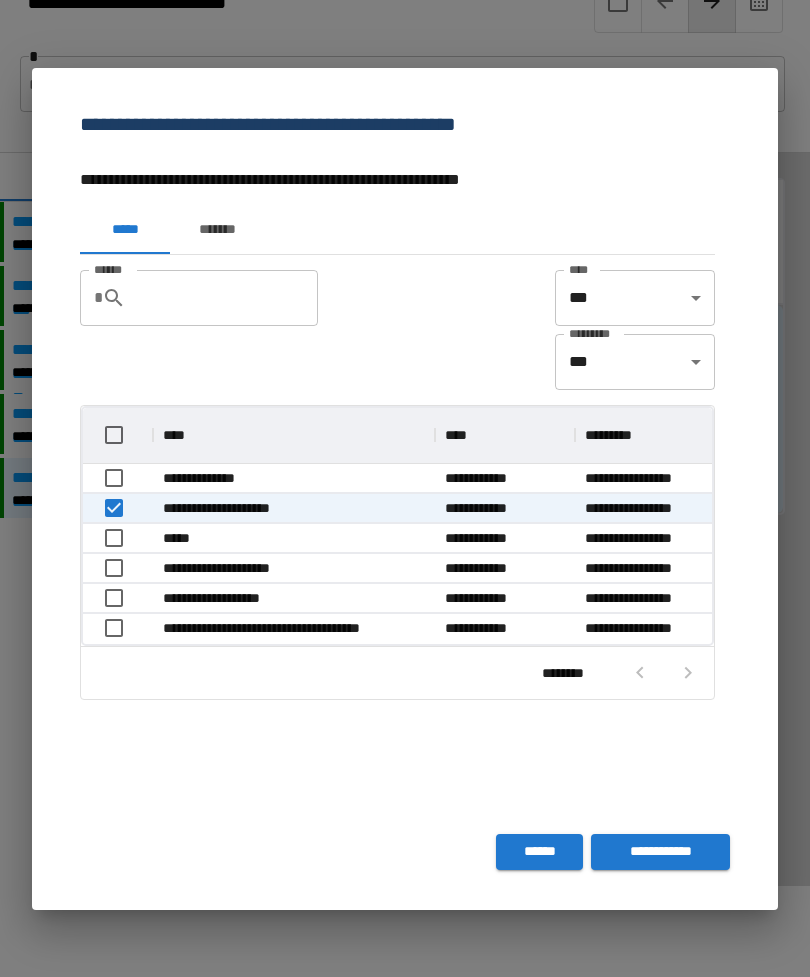 click on "**********" at bounding box center (660, 852) 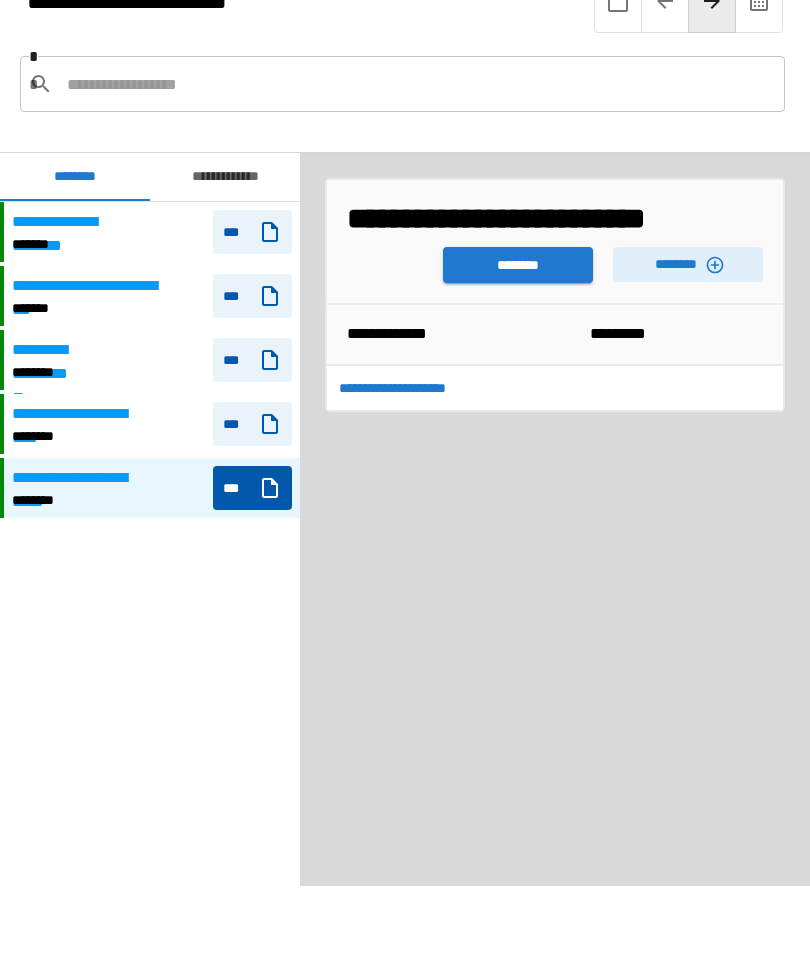 click on "********" at bounding box center (518, 265) 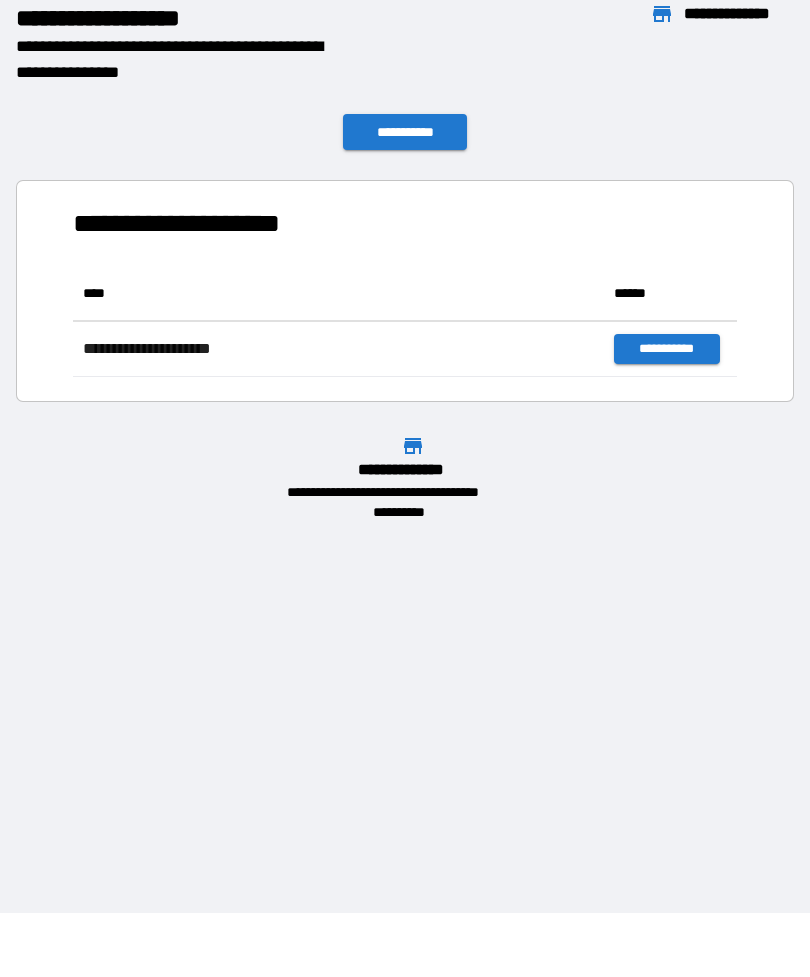 scroll, scrollTop: 111, scrollLeft: 664, axis: both 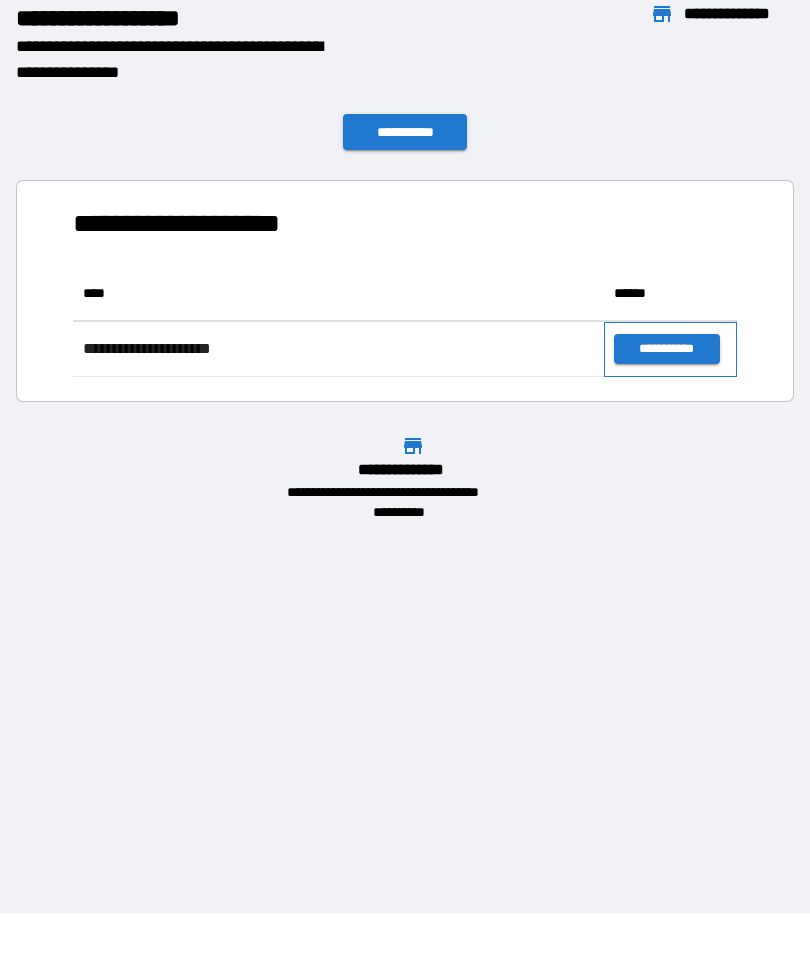 click on "**********" at bounding box center (670, 349) 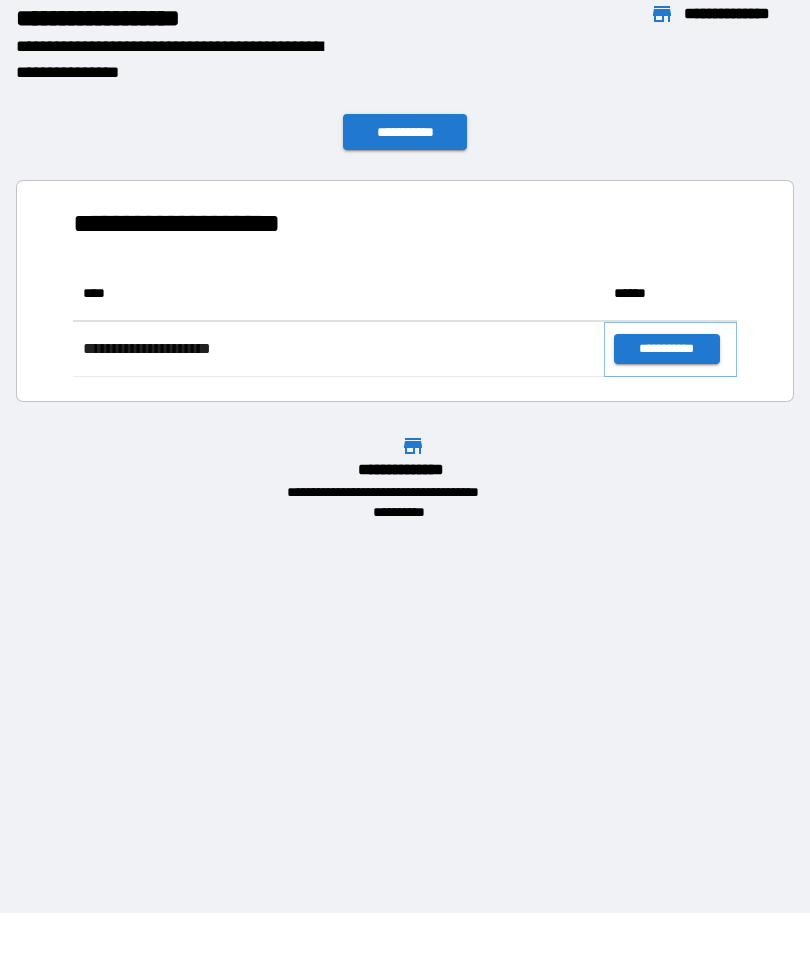 click on "**********" at bounding box center [666, 349] 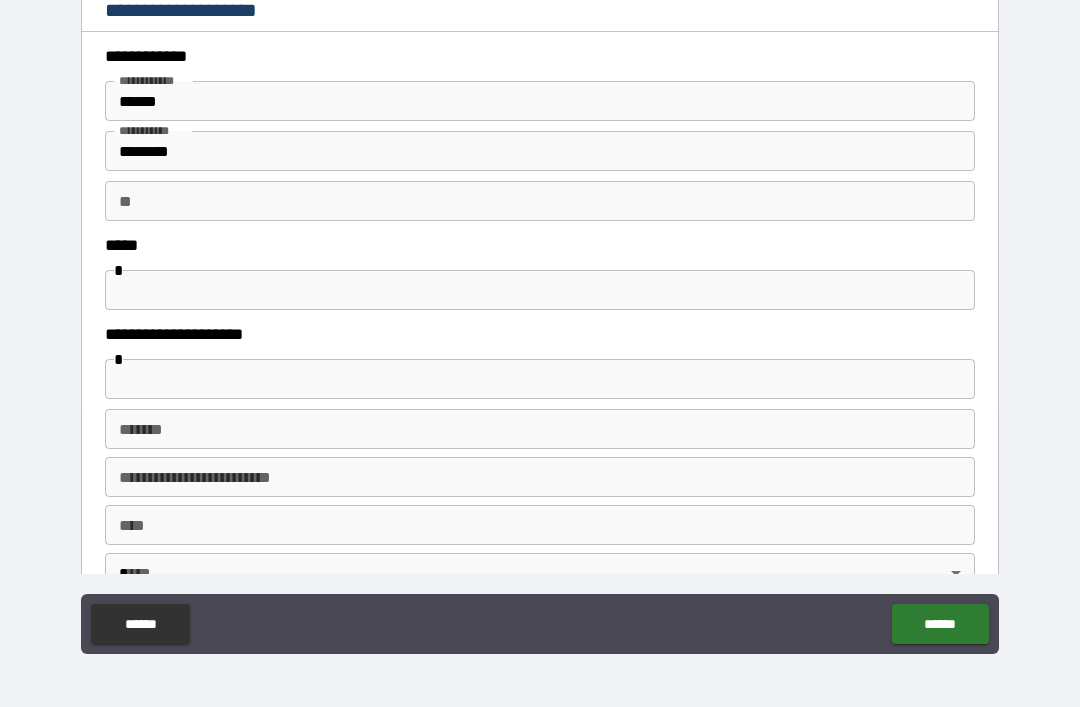 click at bounding box center [540, 290] 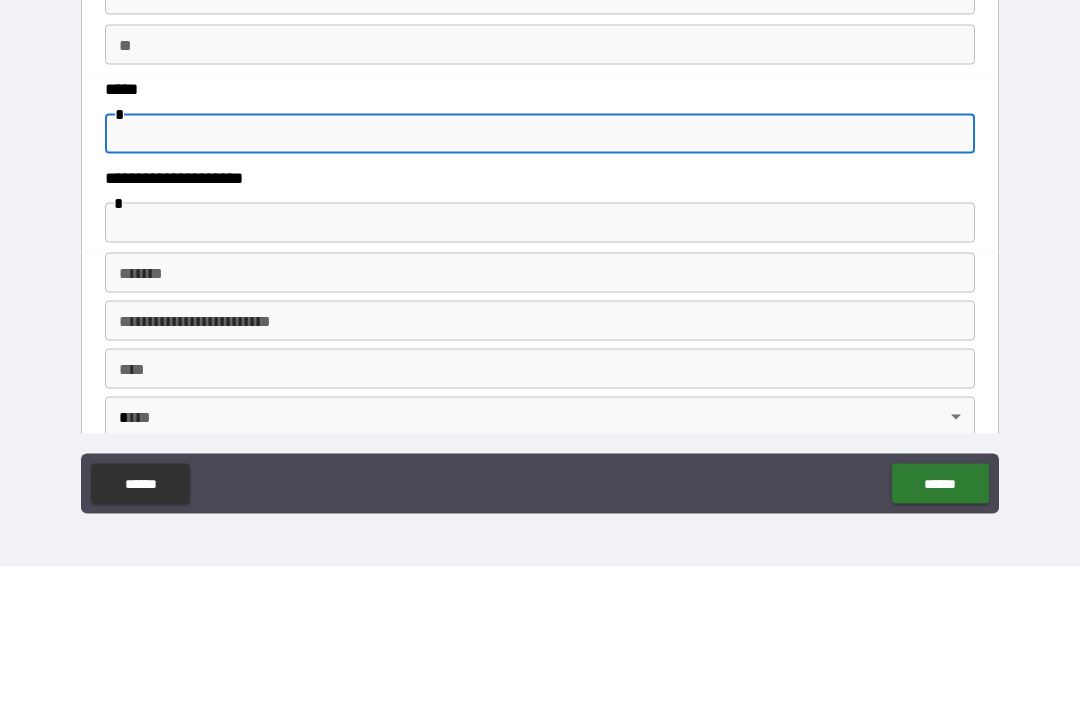 scroll, scrollTop: 16, scrollLeft: 0, axis: vertical 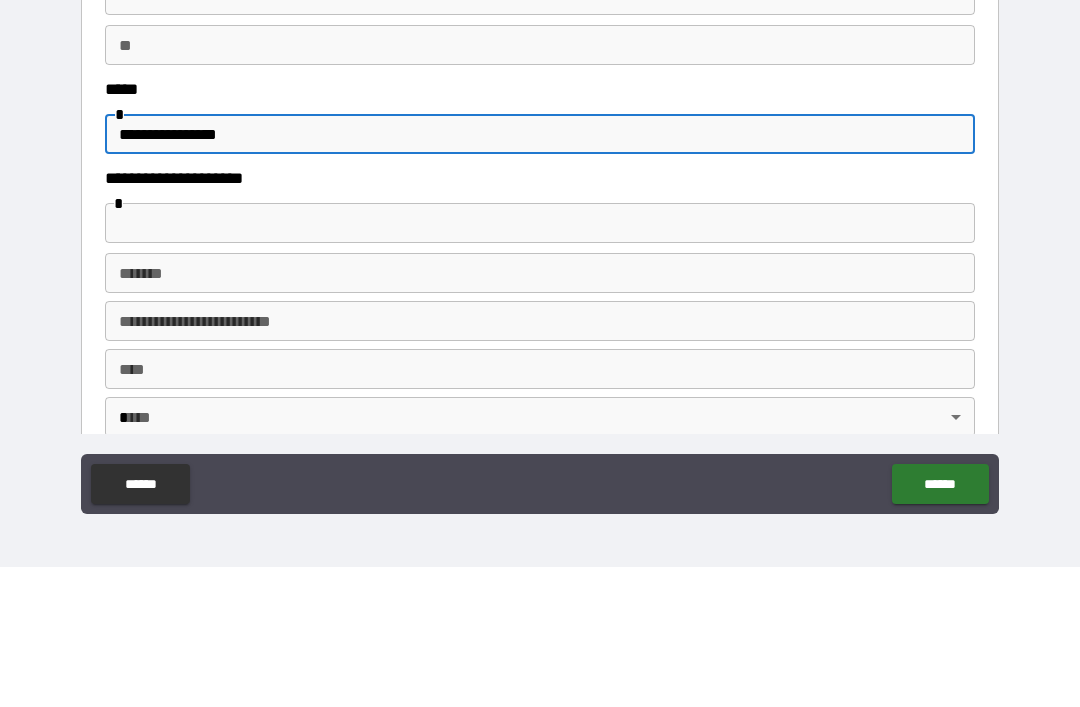 type on "**********" 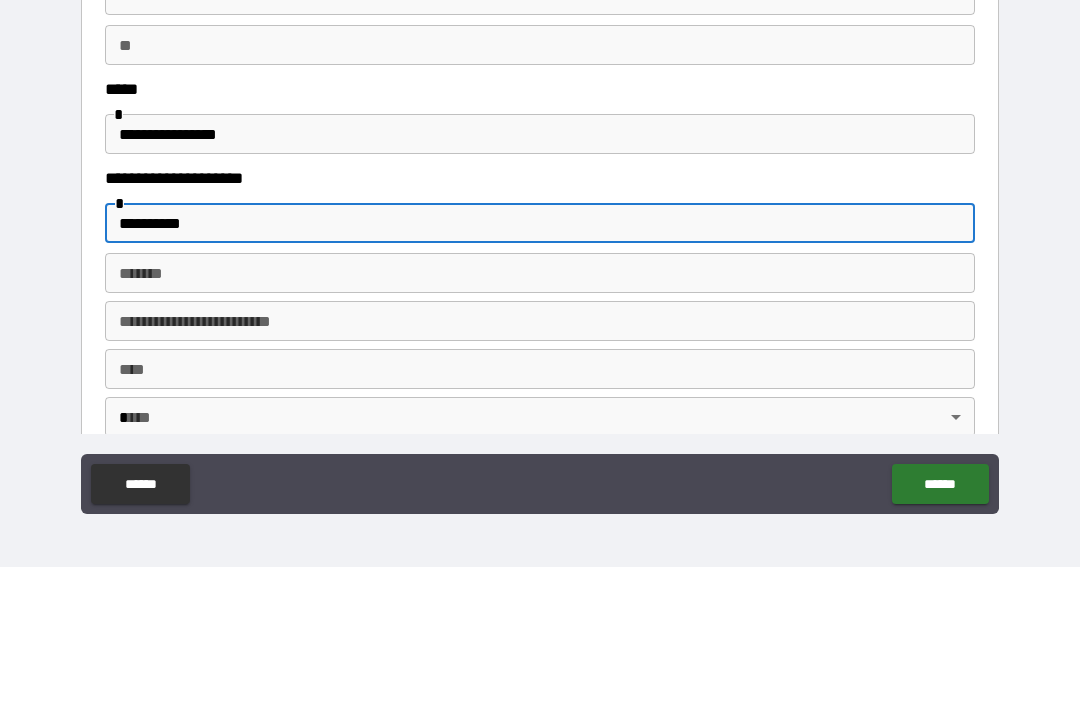 type on "**********" 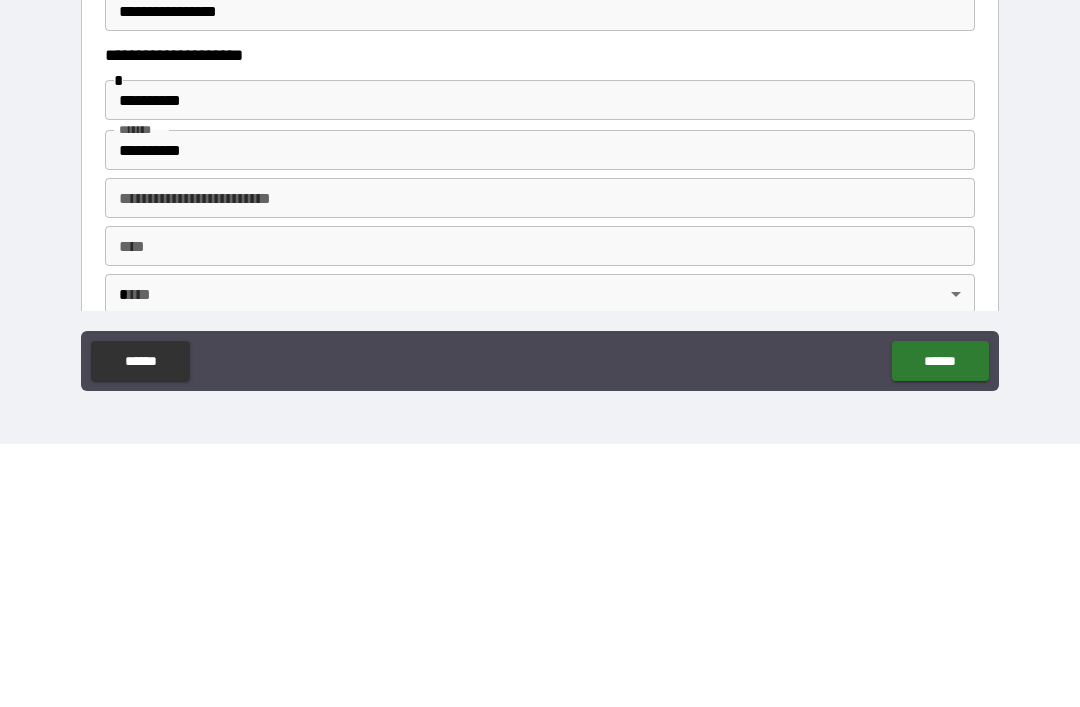 type on "**********" 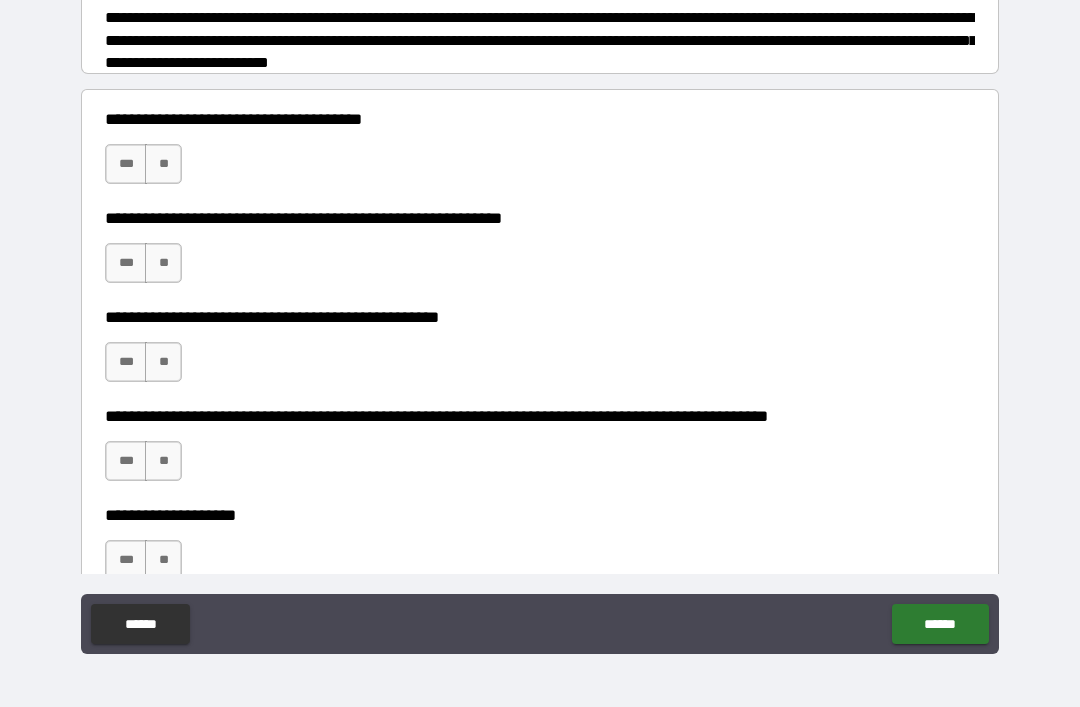 scroll, scrollTop: 674, scrollLeft: 0, axis: vertical 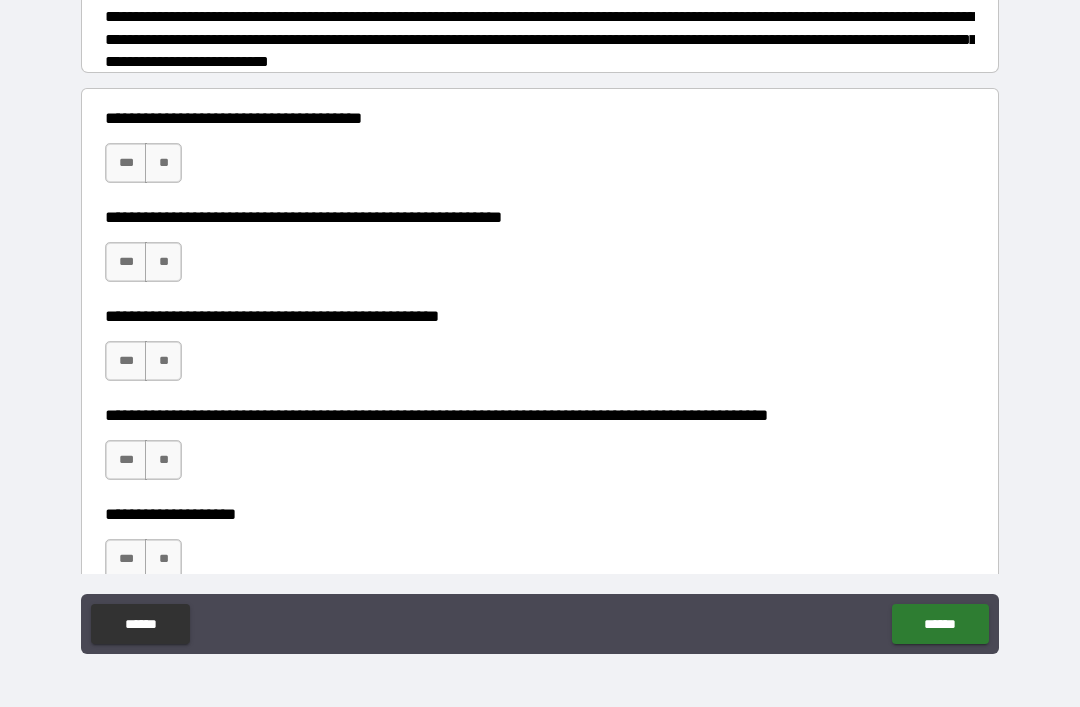 click on "***" at bounding box center [126, 163] 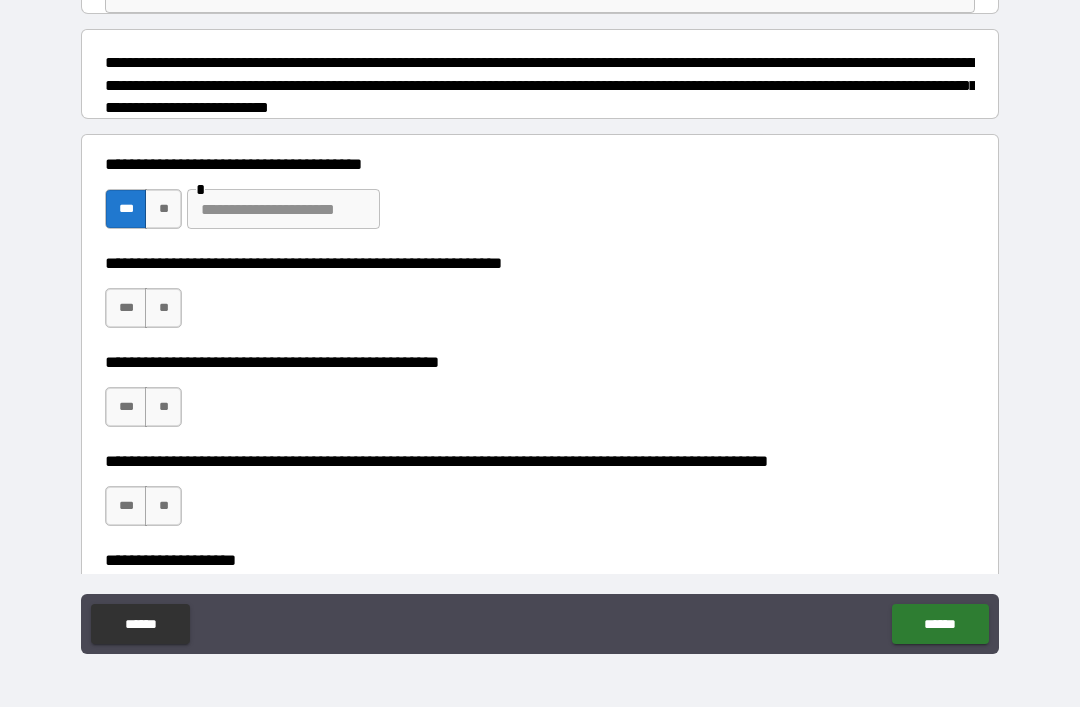 scroll, scrollTop: 629, scrollLeft: 0, axis: vertical 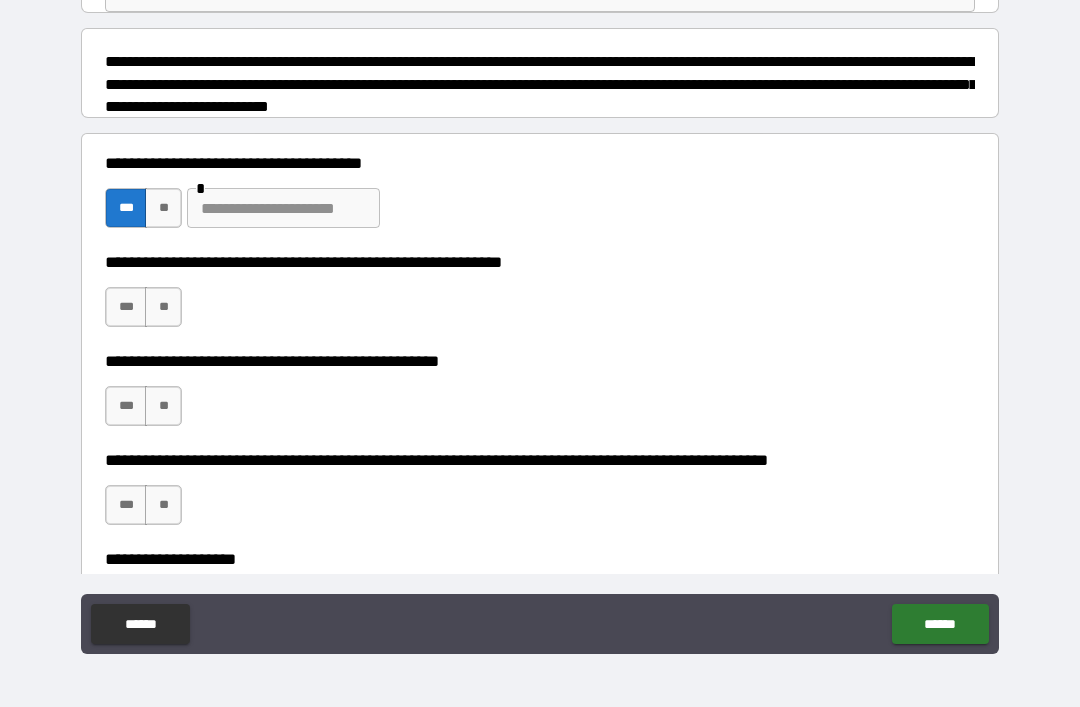 click at bounding box center (283, 208) 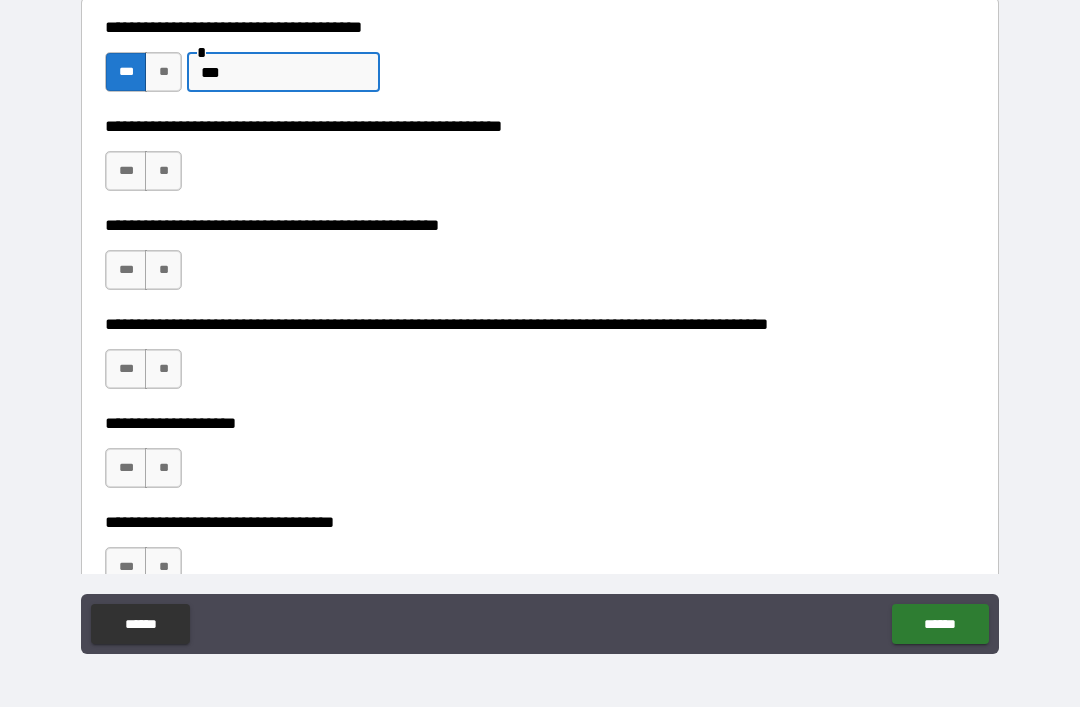 scroll, scrollTop: 770, scrollLeft: 0, axis: vertical 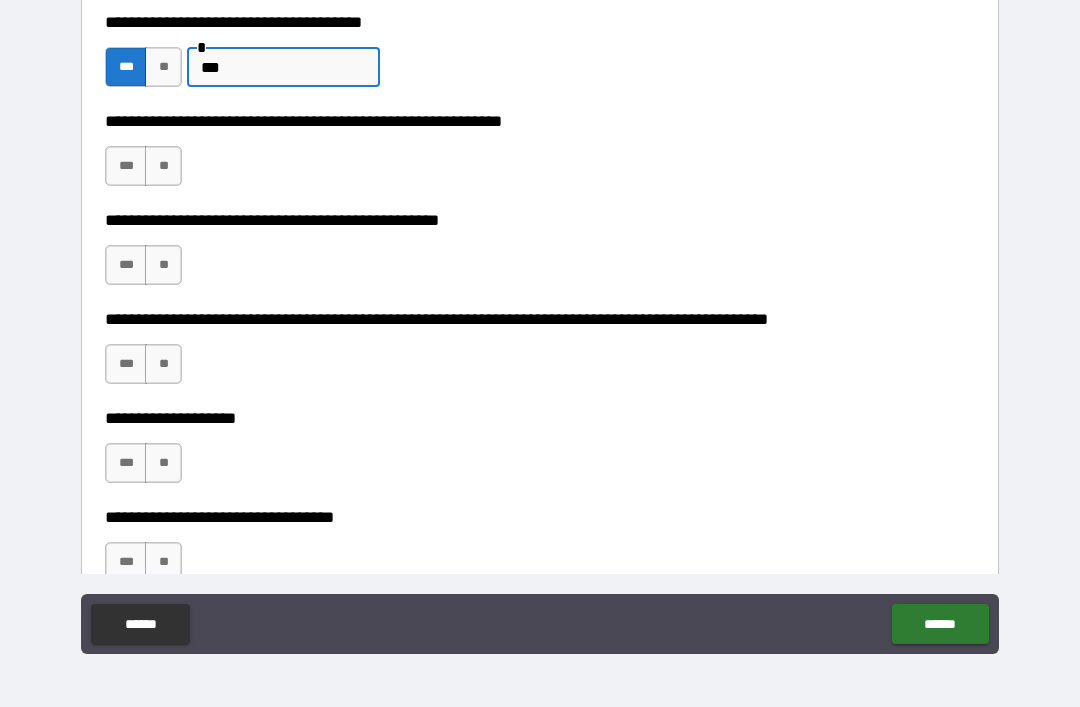 type on "***" 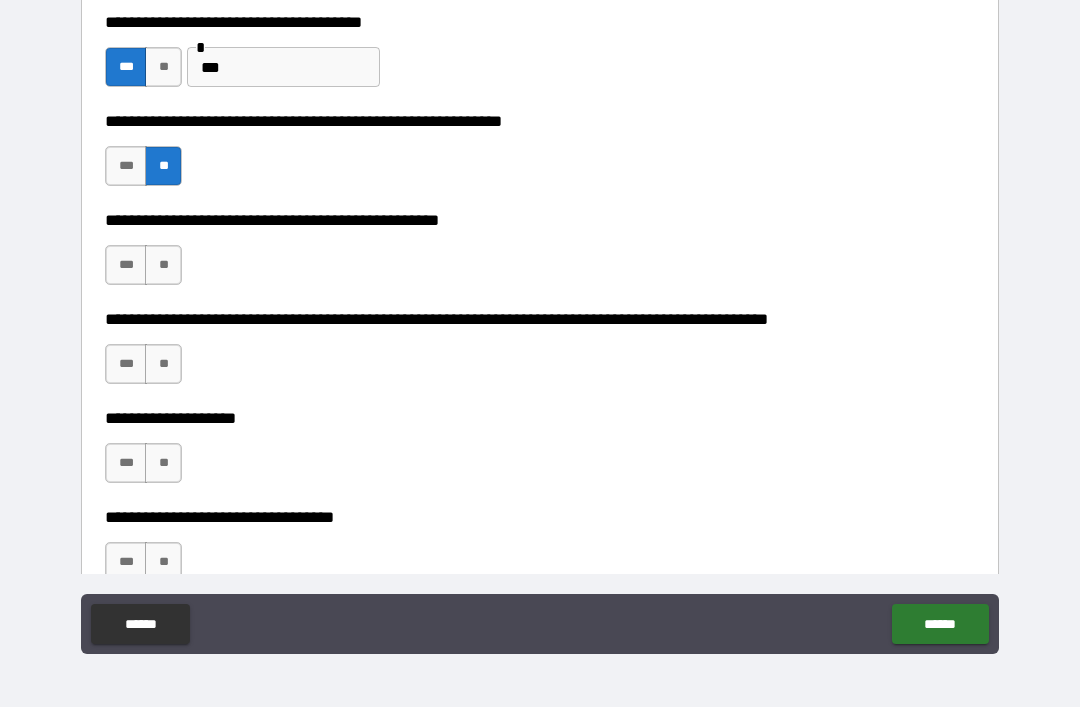 click on "**" at bounding box center [163, 265] 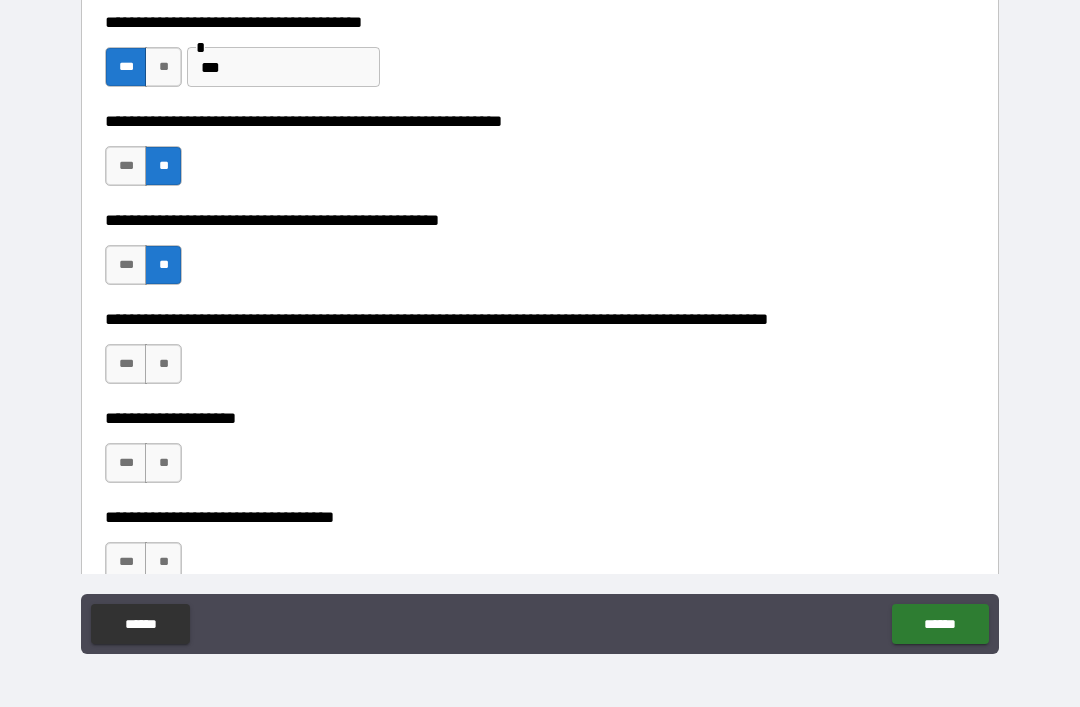 click on "**" at bounding box center [163, 364] 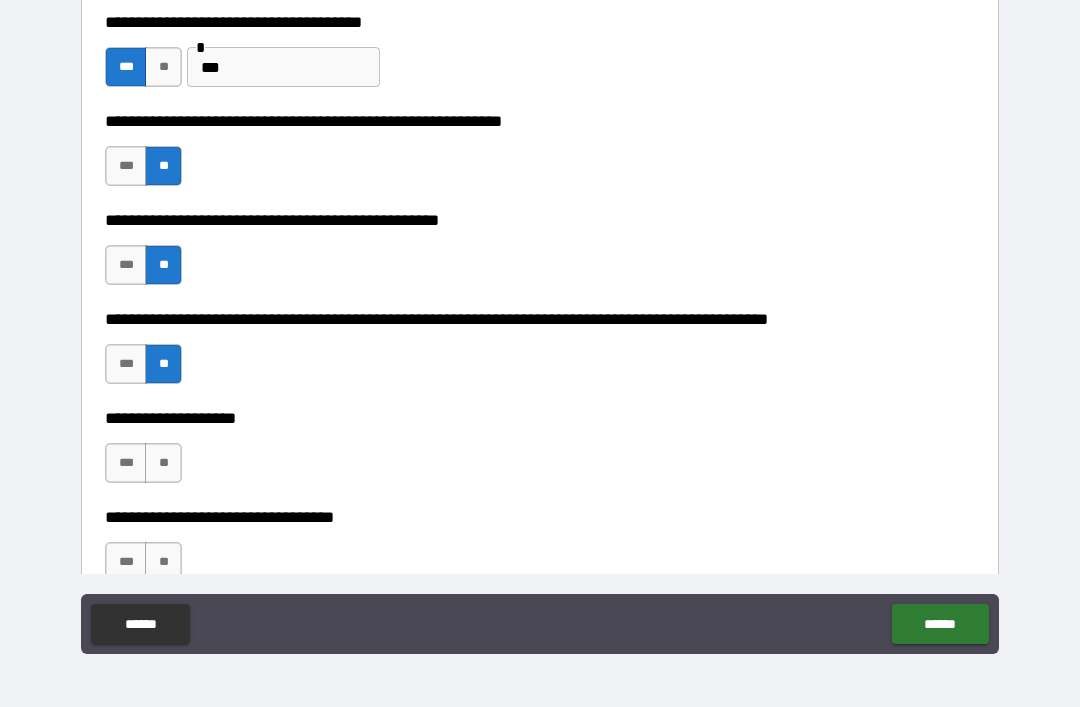 click on "**" at bounding box center [163, 463] 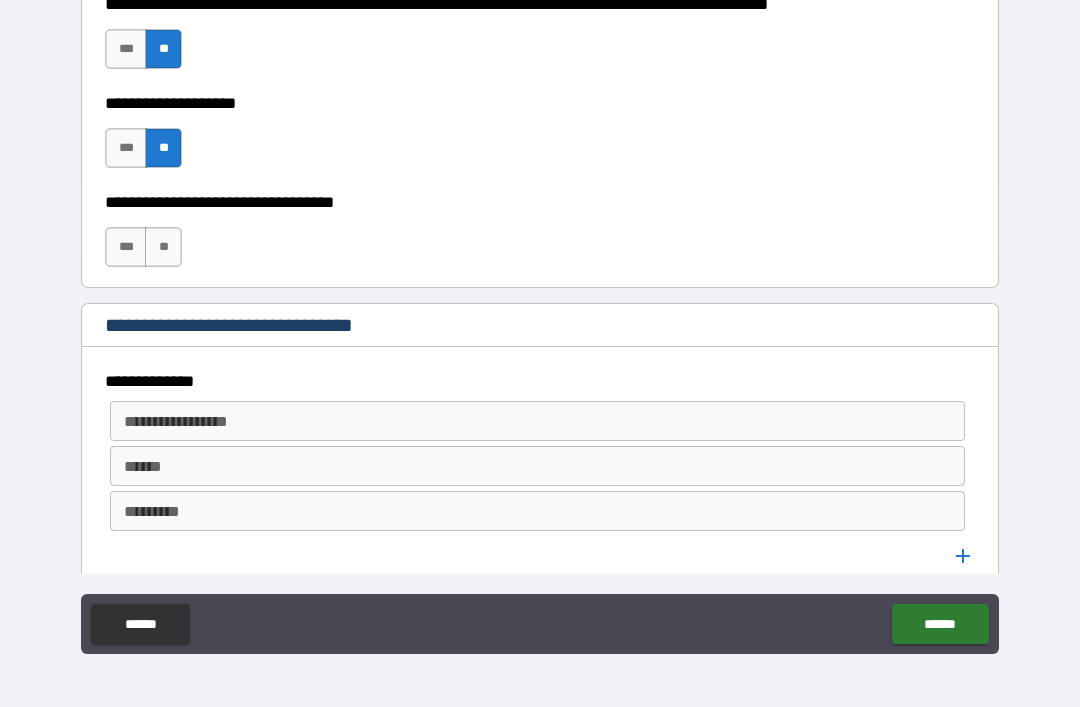 scroll, scrollTop: 1107, scrollLeft: 0, axis: vertical 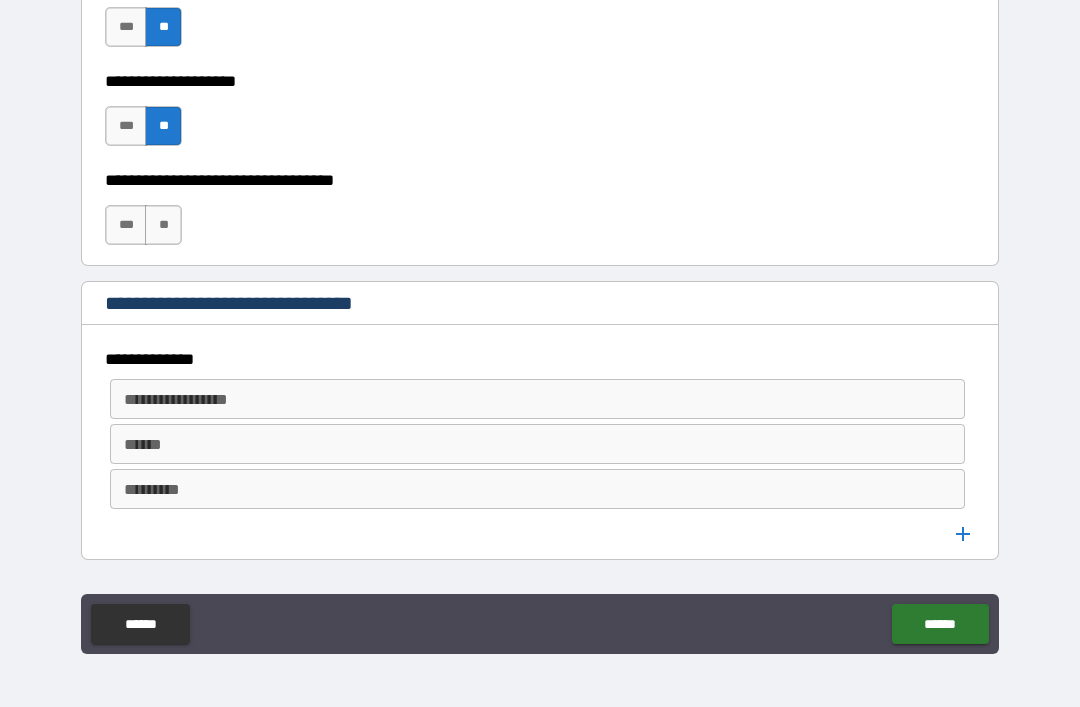 click on "**" at bounding box center (163, 225) 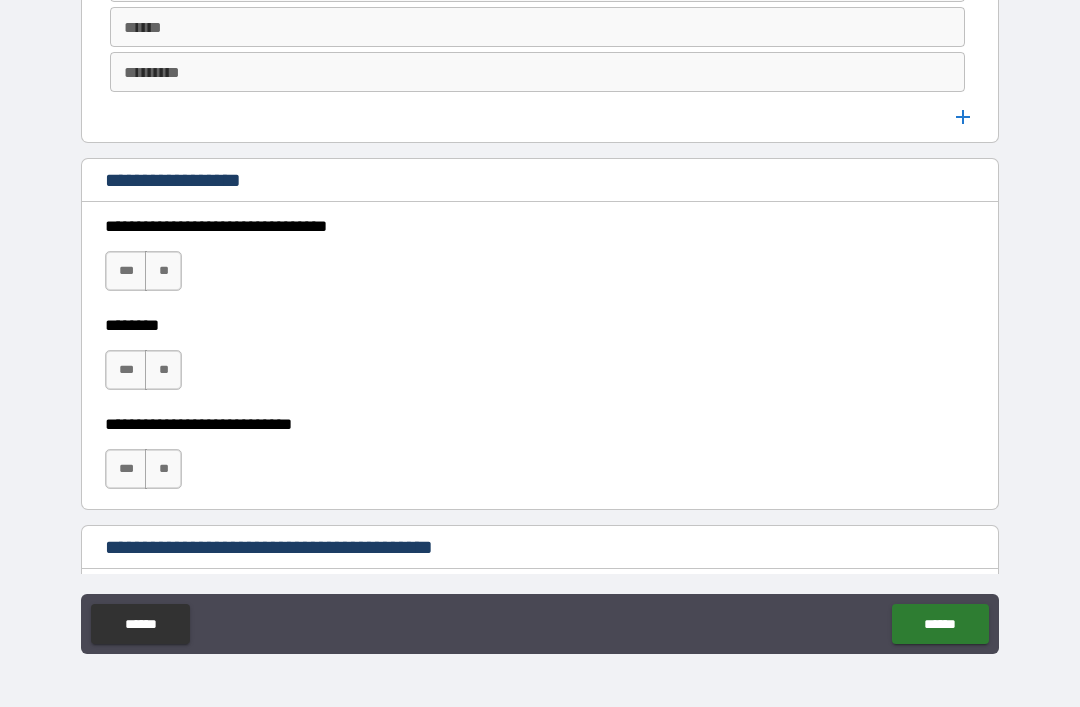 scroll, scrollTop: 1586, scrollLeft: 0, axis: vertical 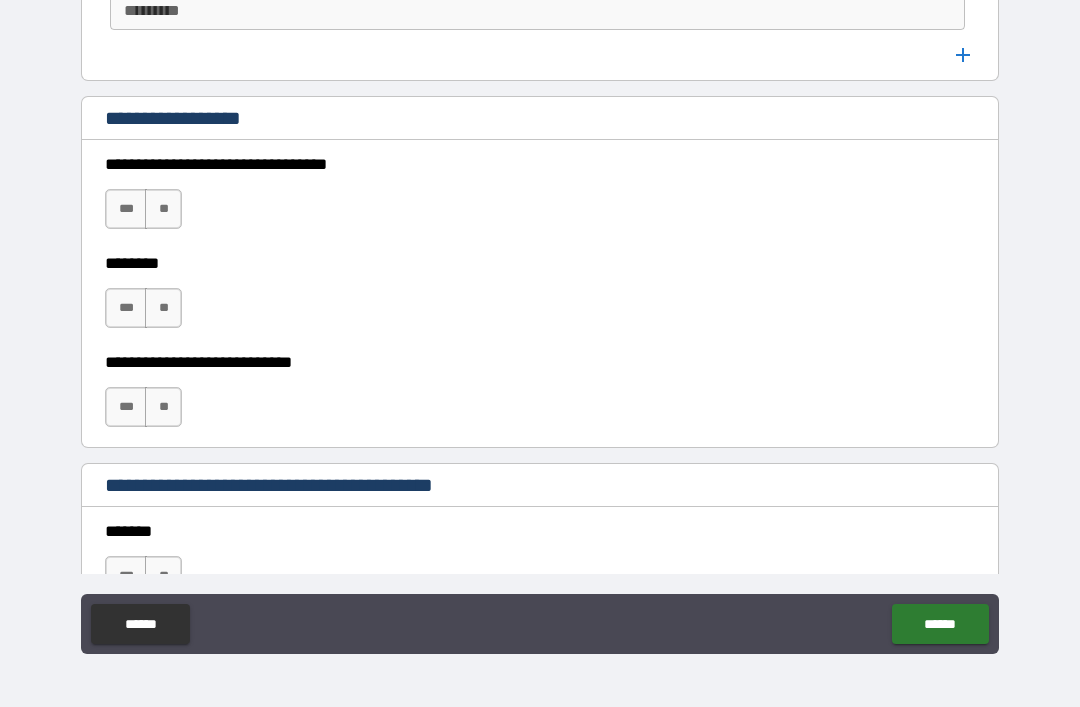 click on "**" at bounding box center [163, 209] 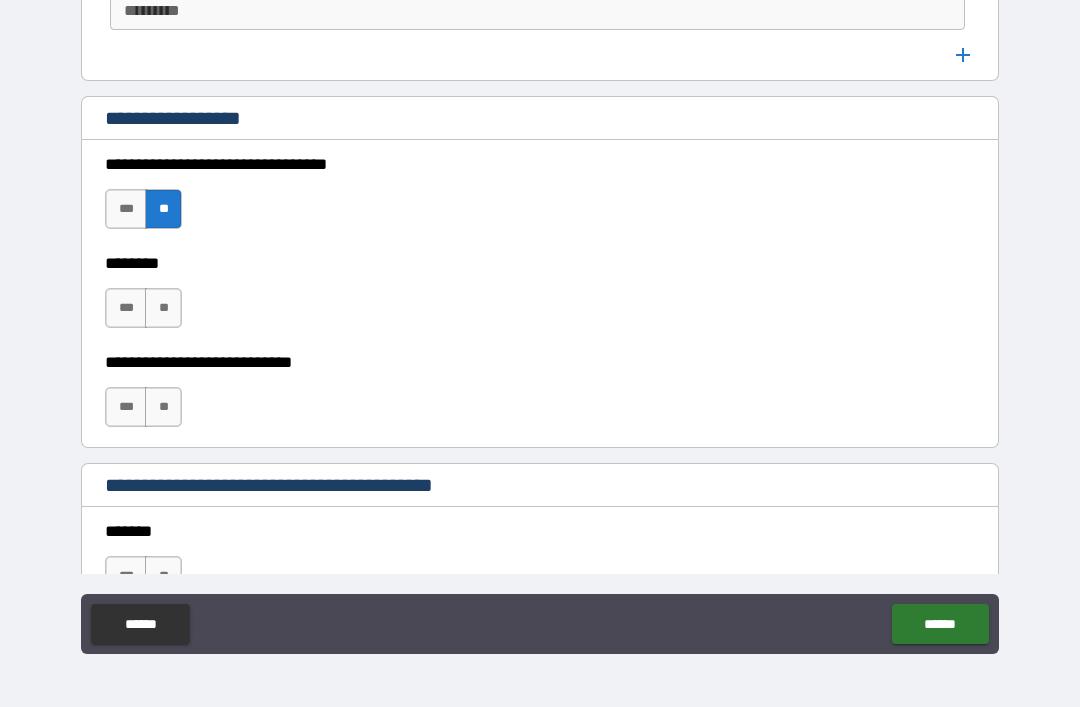 click on "**" at bounding box center [163, 308] 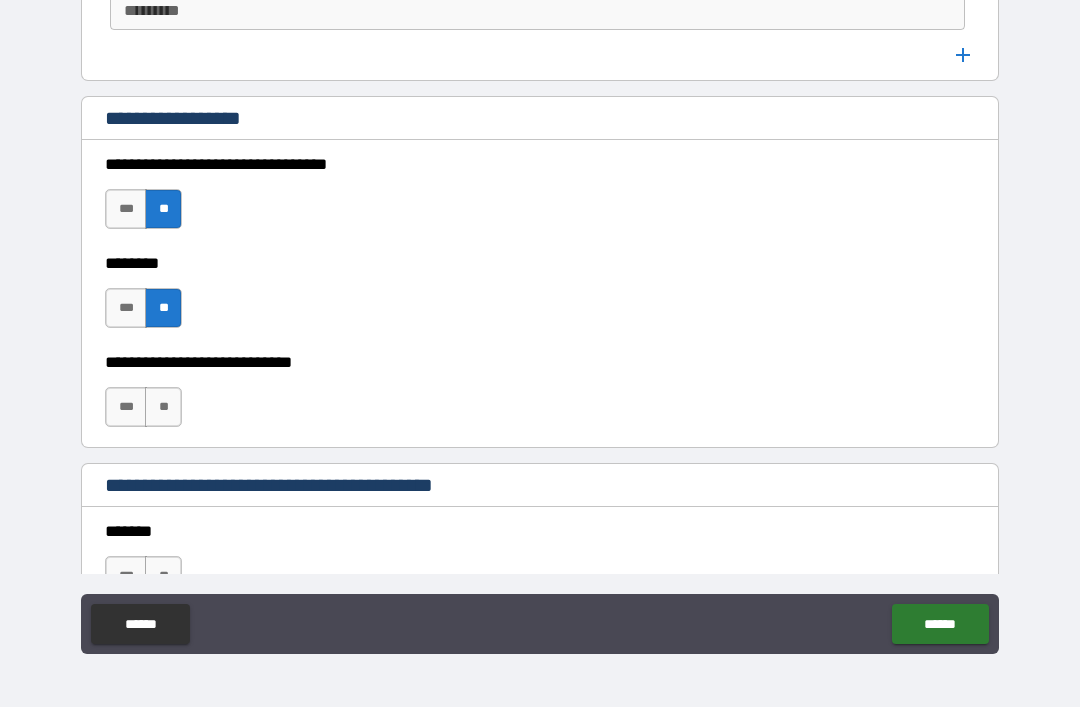 click on "**" at bounding box center (163, 407) 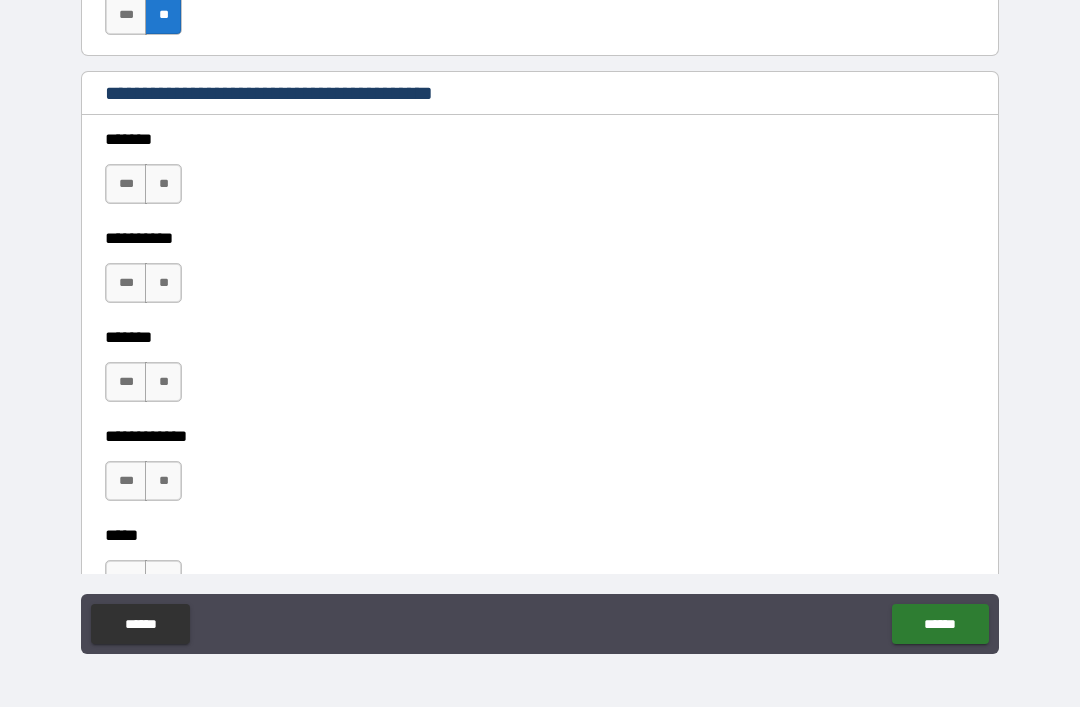 scroll, scrollTop: 2005, scrollLeft: 0, axis: vertical 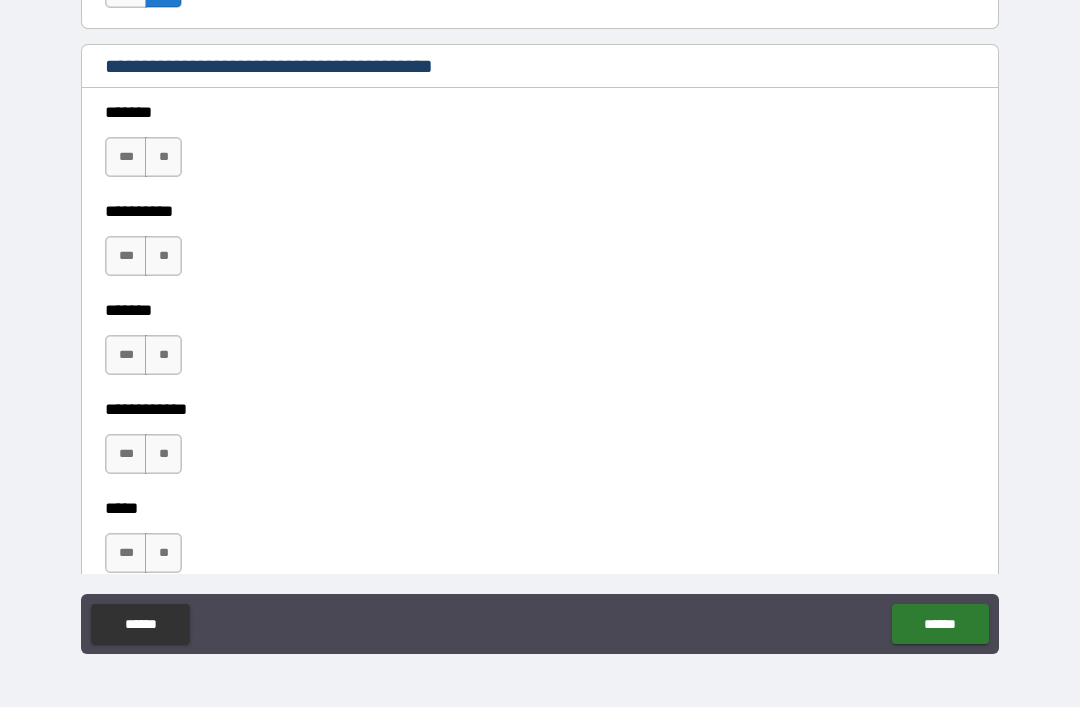 click on "**" at bounding box center [163, 157] 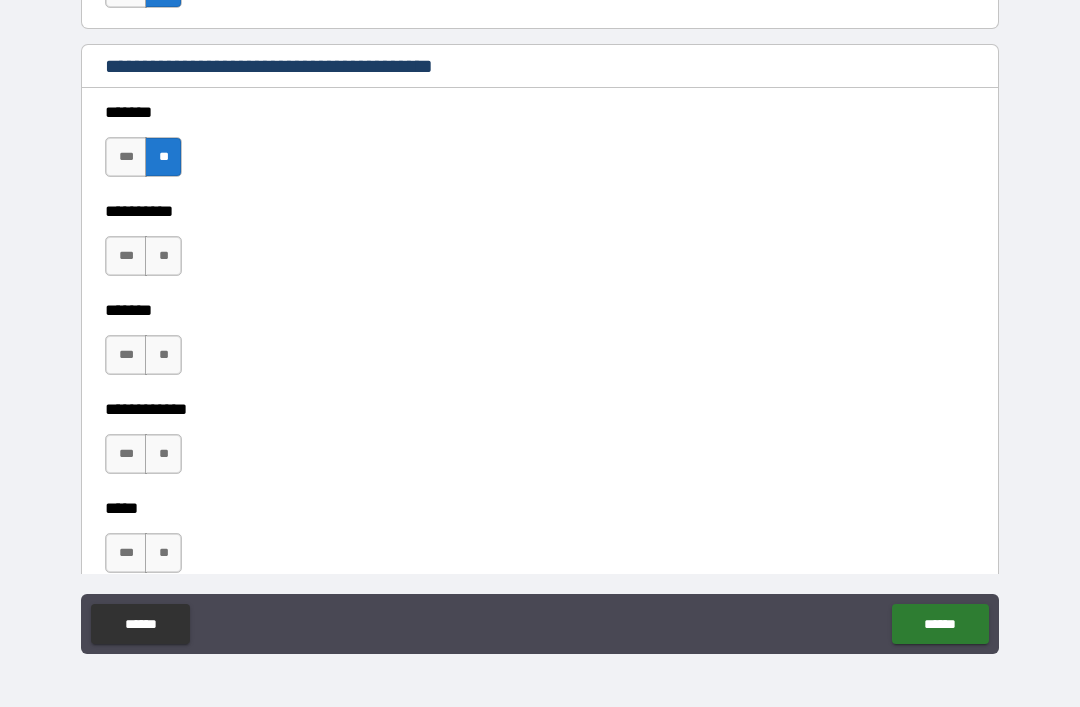 click on "**" at bounding box center (163, 256) 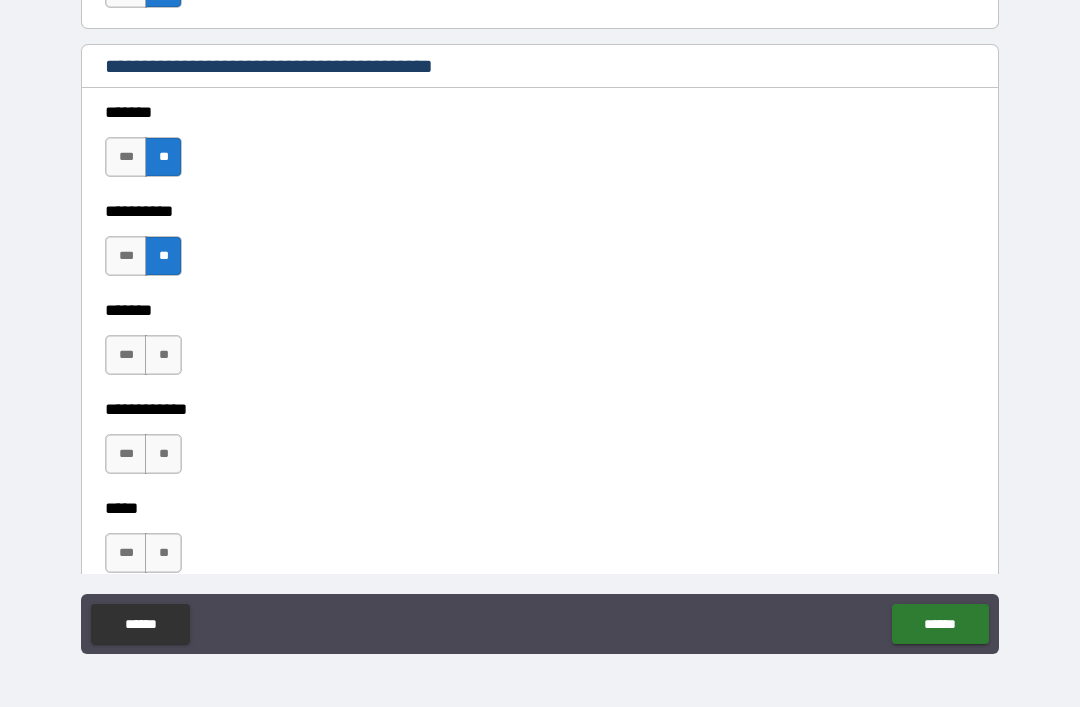 click on "**" at bounding box center [163, 355] 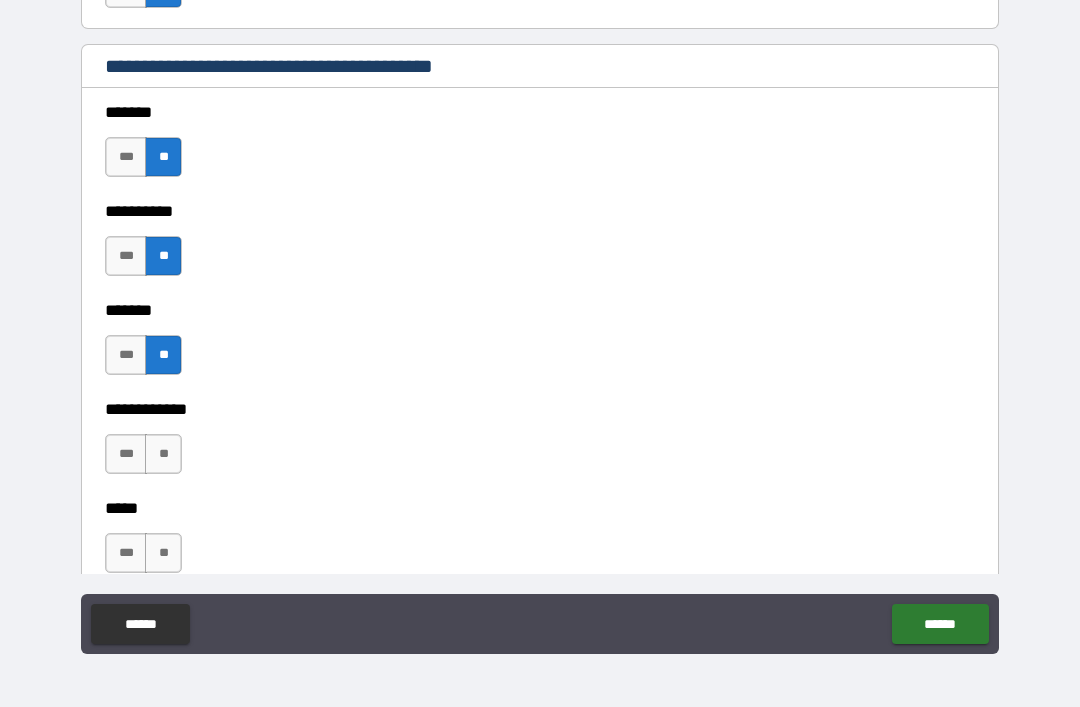 click on "**" at bounding box center [163, 454] 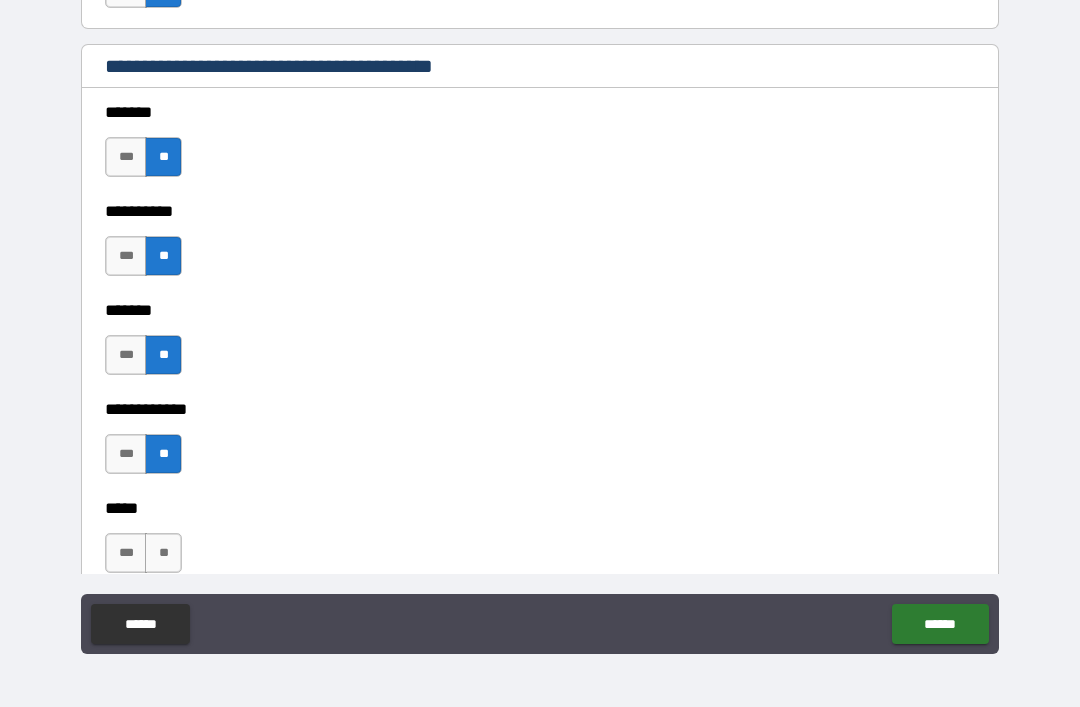 click on "**" at bounding box center [163, 553] 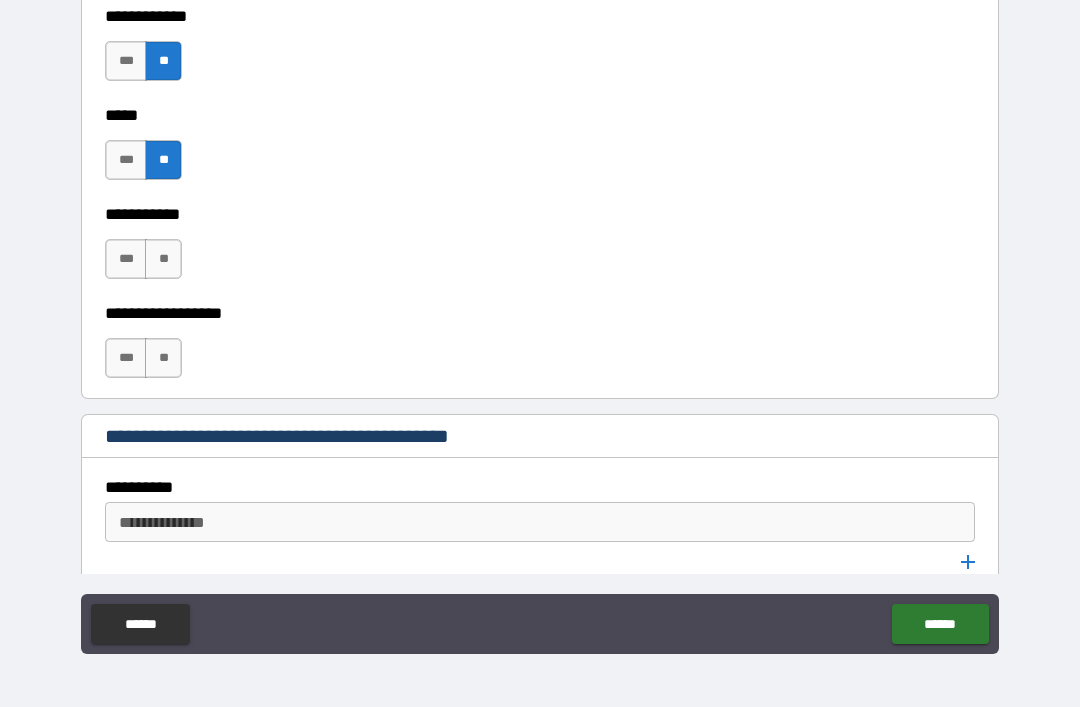 scroll, scrollTop: 2397, scrollLeft: 0, axis: vertical 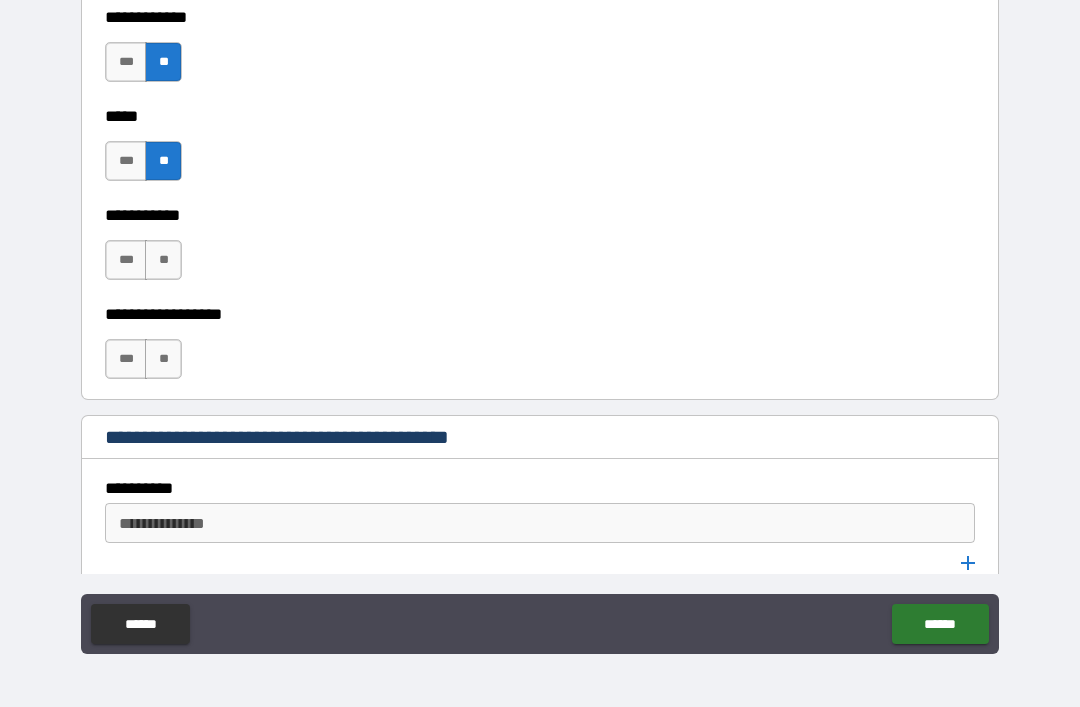 click on "**" at bounding box center [163, 260] 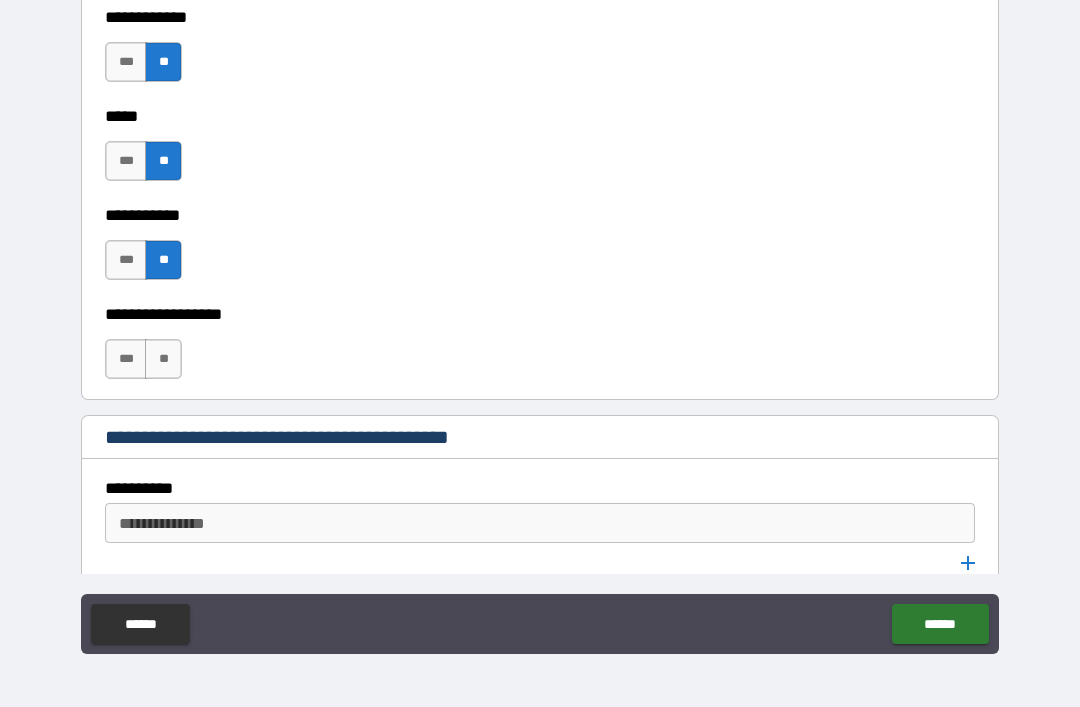 click on "**" at bounding box center (163, 359) 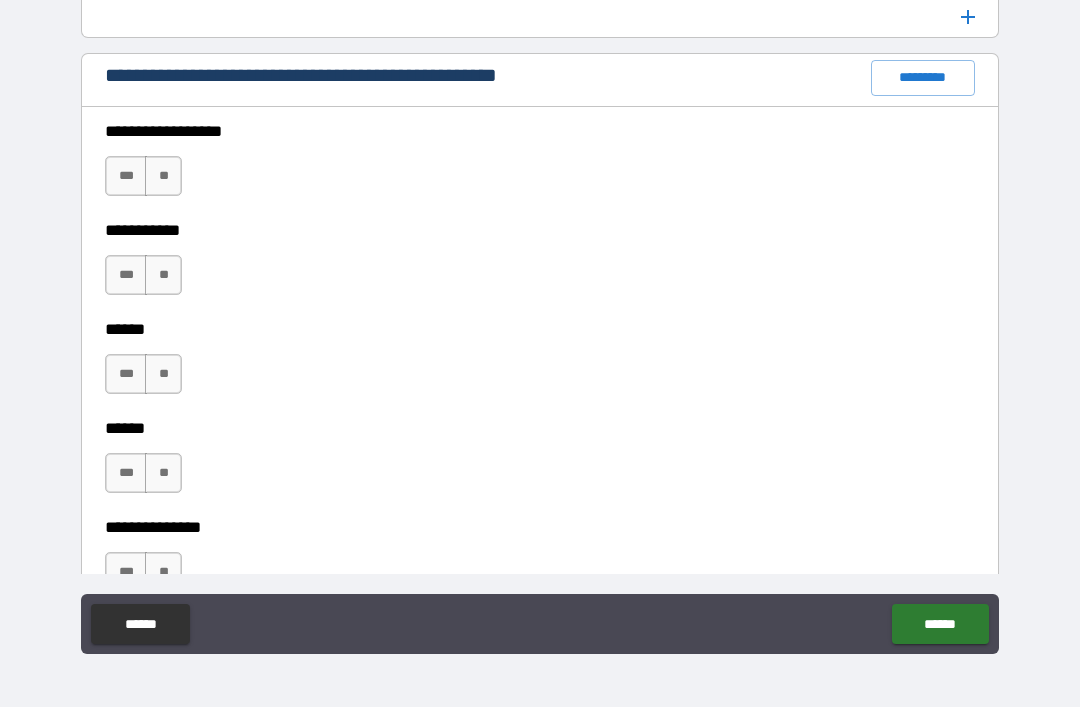 scroll, scrollTop: 2944, scrollLeft: 0, axis: vertical 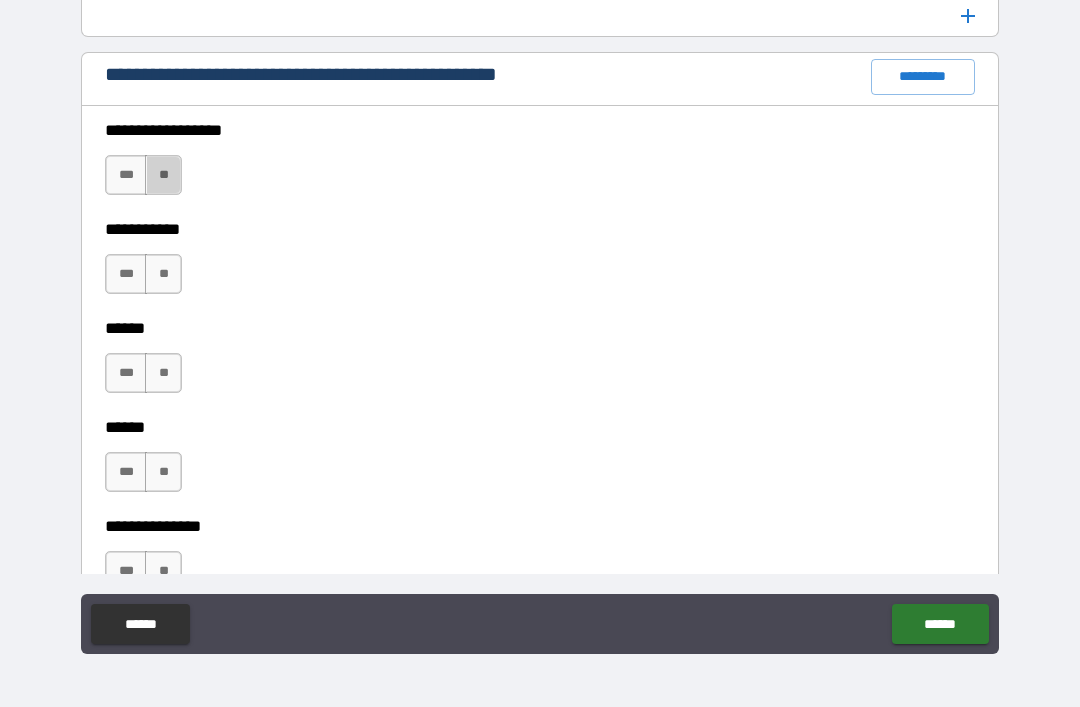 click on "**" at bounding box center (163, 175) 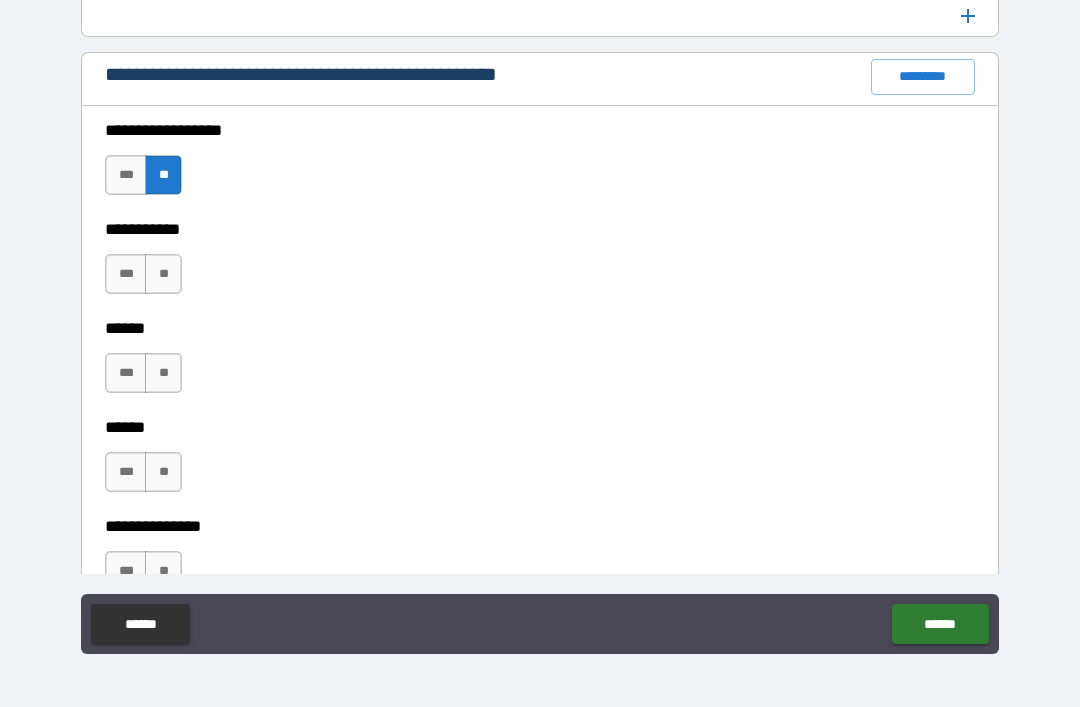 click on "**" at bounding box center [163, 274] 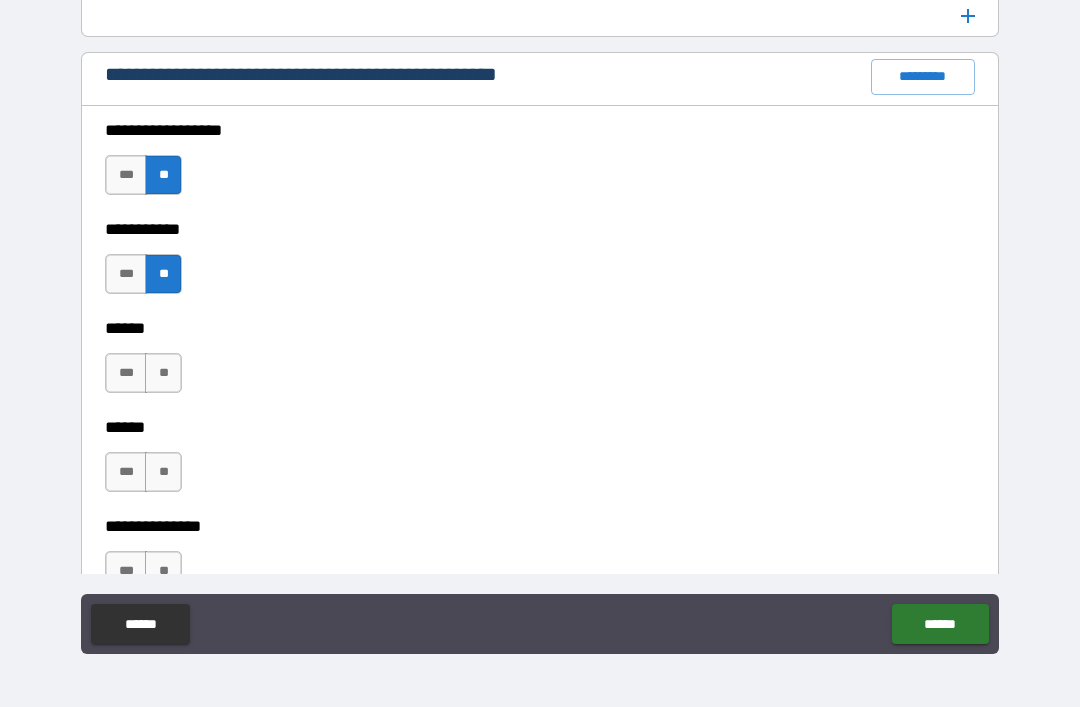 click on "**" at bounding box center (163, 373) 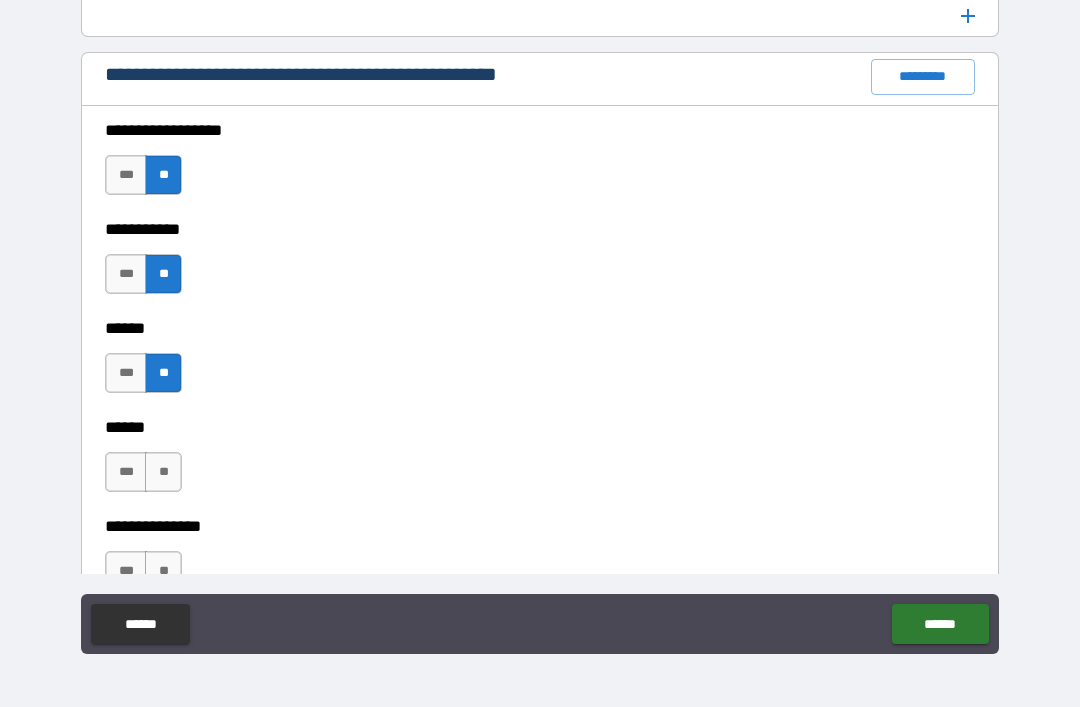 click on "**" at bounding box center [163, 472] 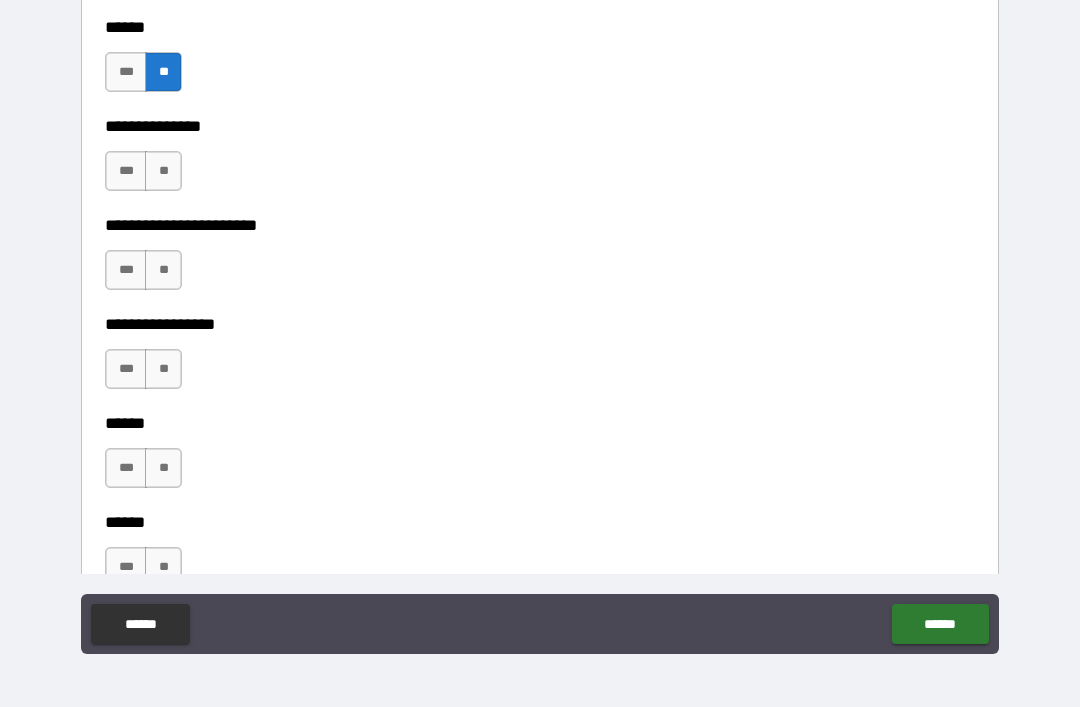 scroll, scrollTop: 3347, scrollLeft: 0, axis: vertical 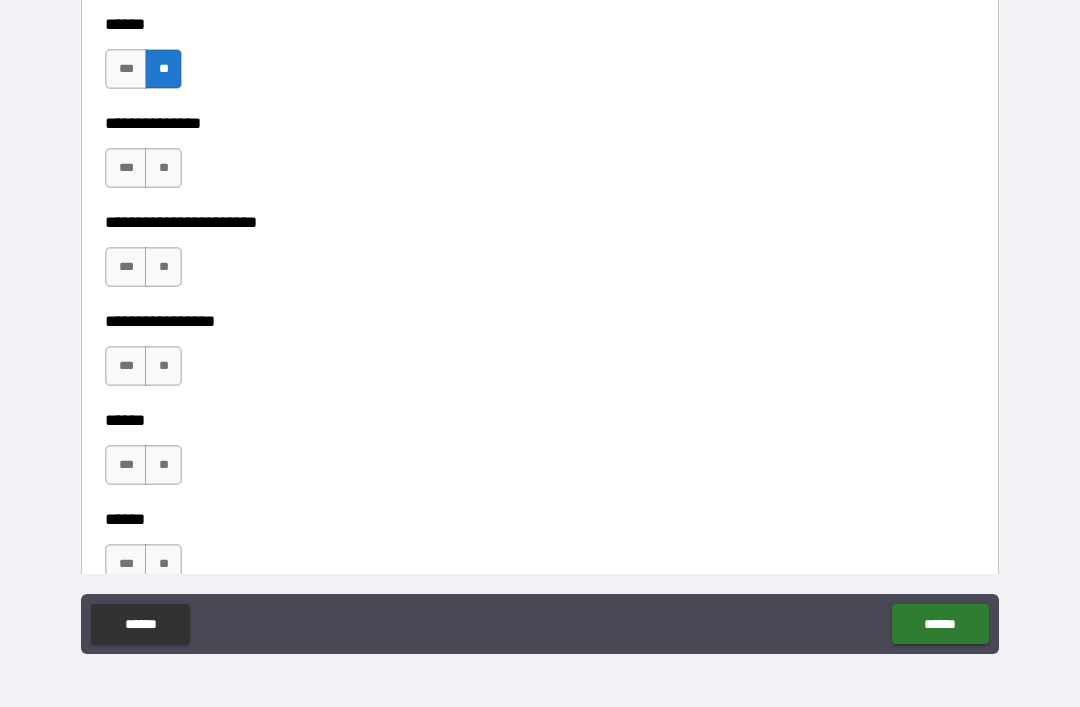 click on "**" at bounding box center (163, 168) 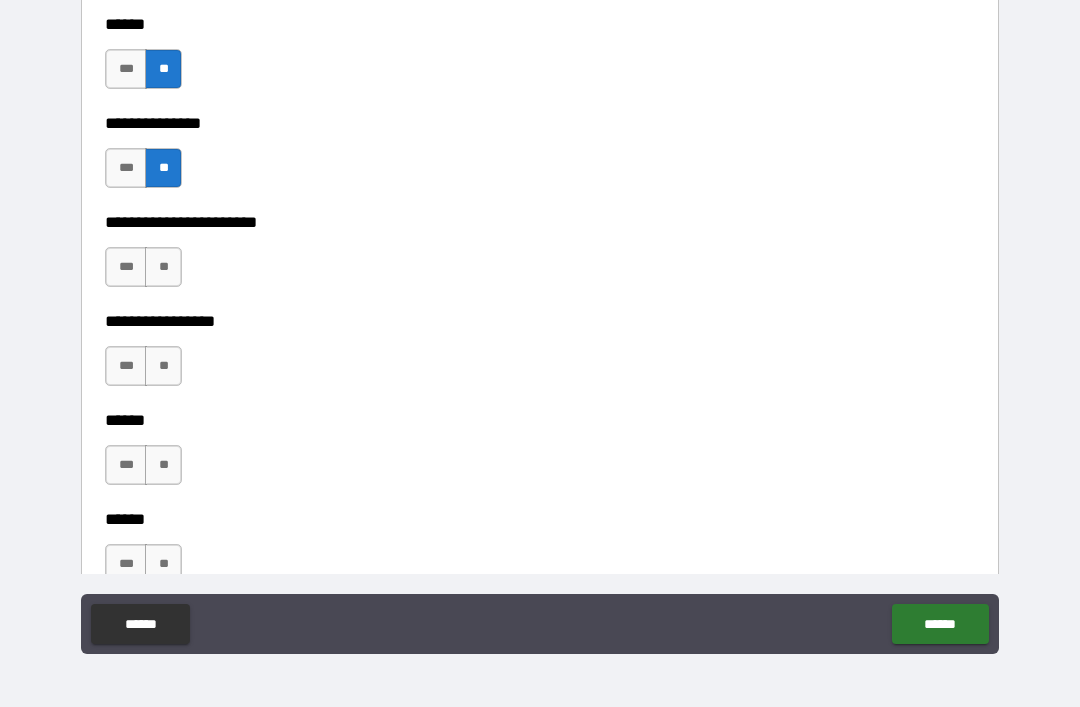 click on "**" at bounding box center [163, 267] 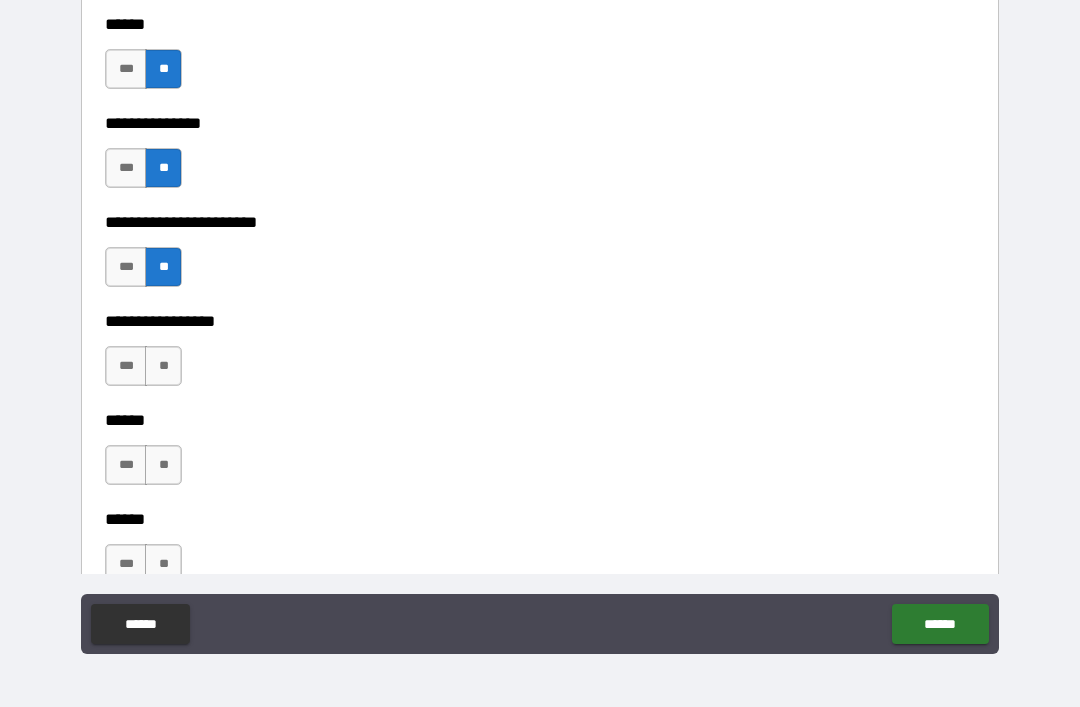 click on "**" at bounding box center [163, 366] 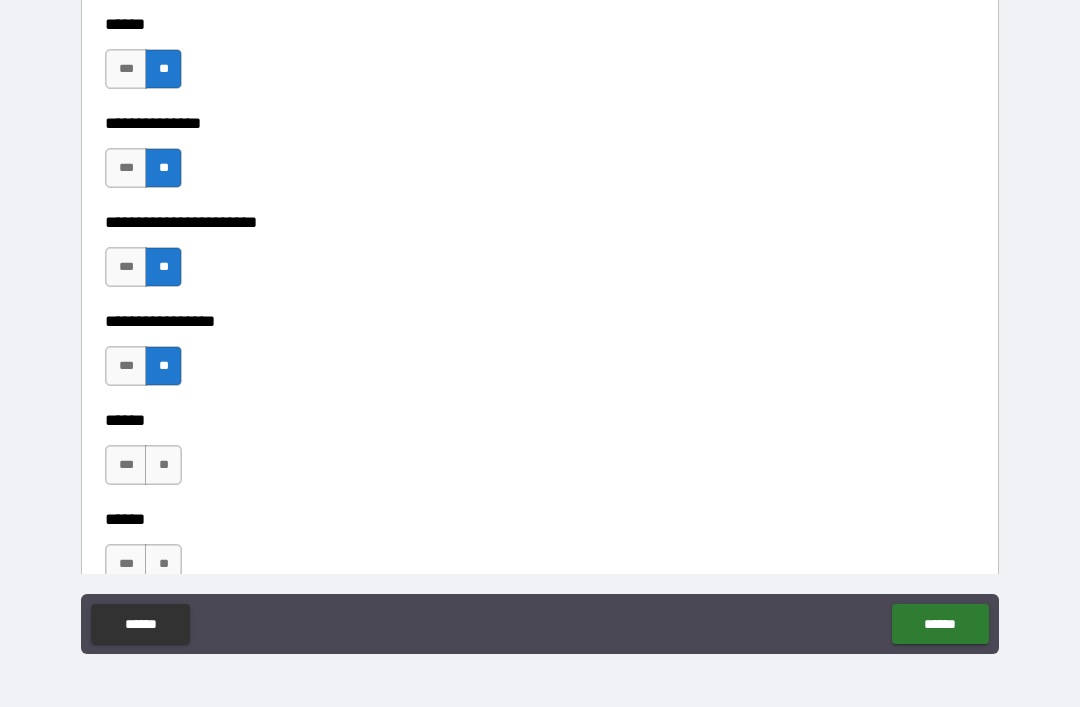 click on "**" at bounding box center [163, 465] 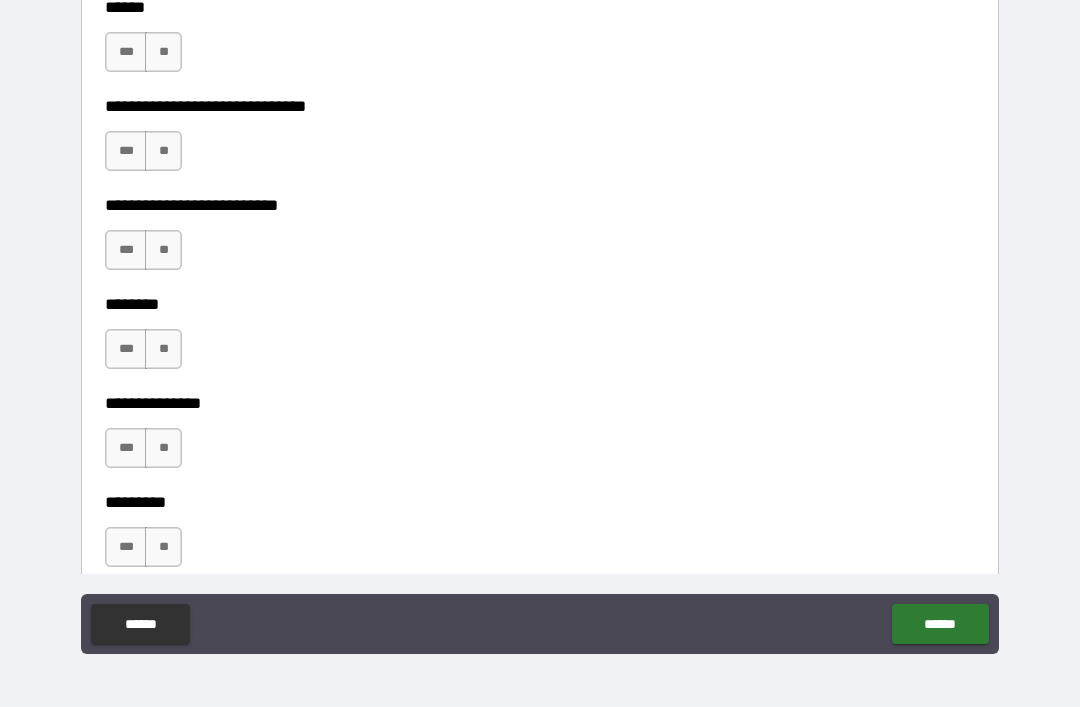 scroll, scrollTop: 3860, scrollLeft: 0, axis: vertical 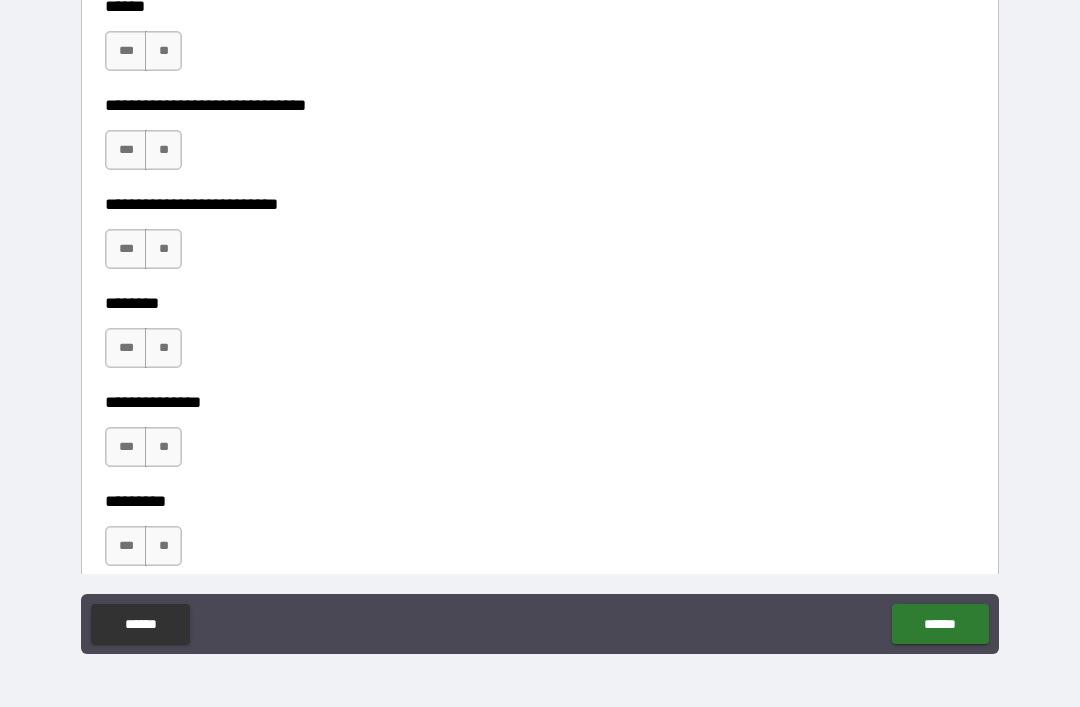 click on "**" at bounding box center (163, 51) 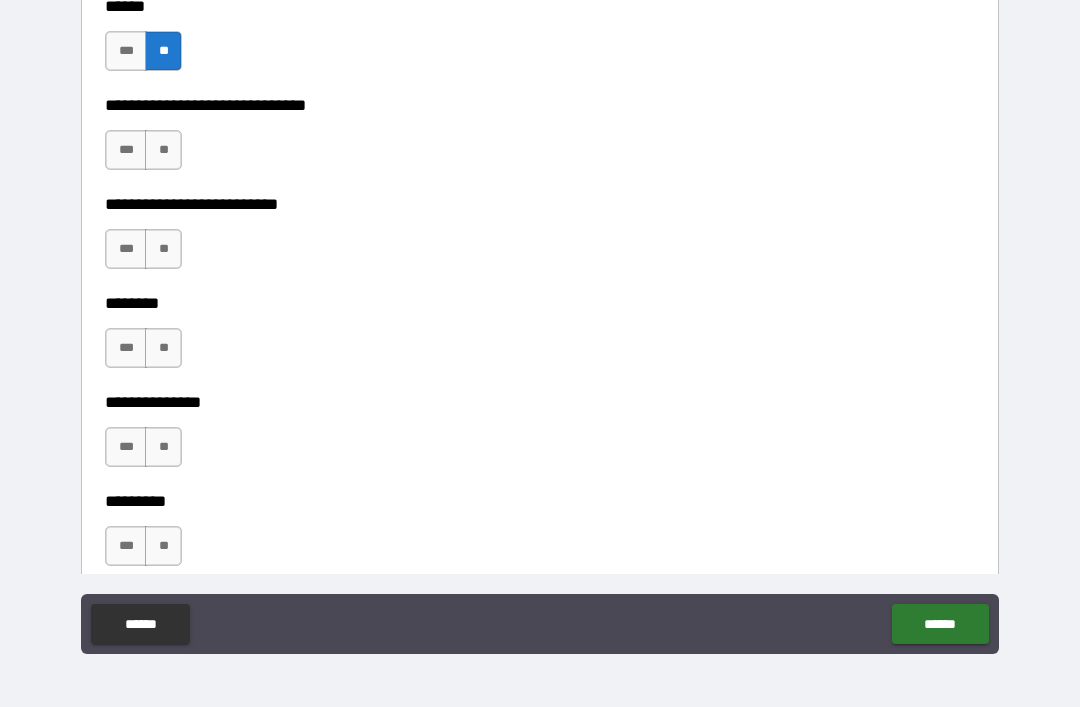 click on "**" at bounding box center (163, 150) 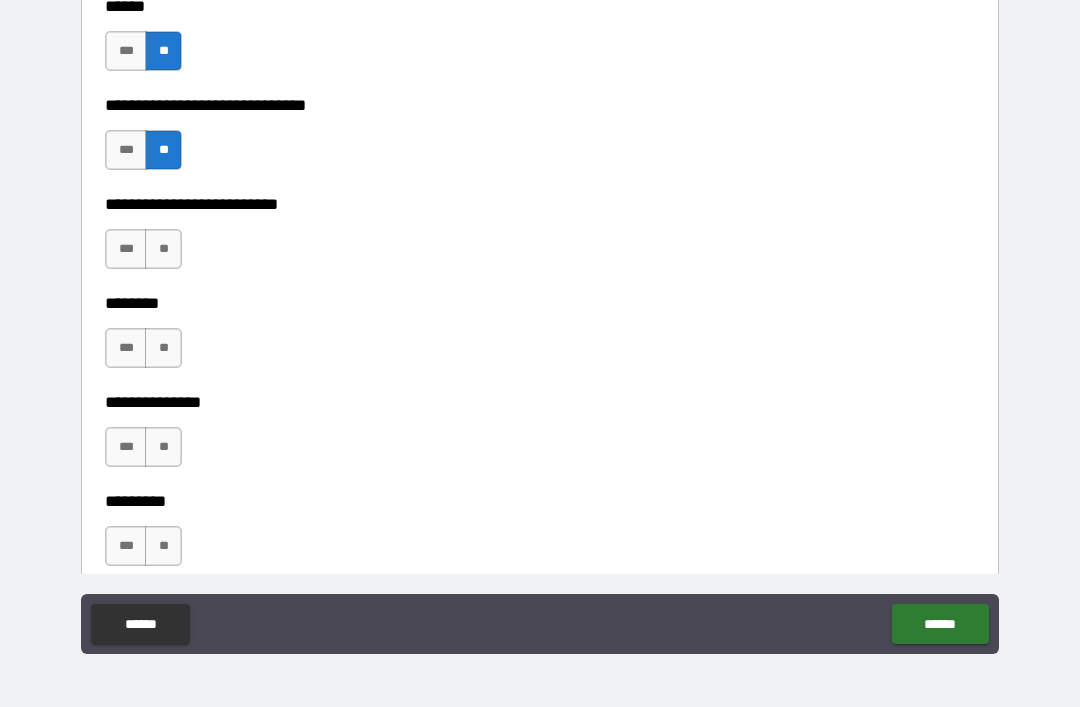 click on "**" at bounding box center (163, 249) 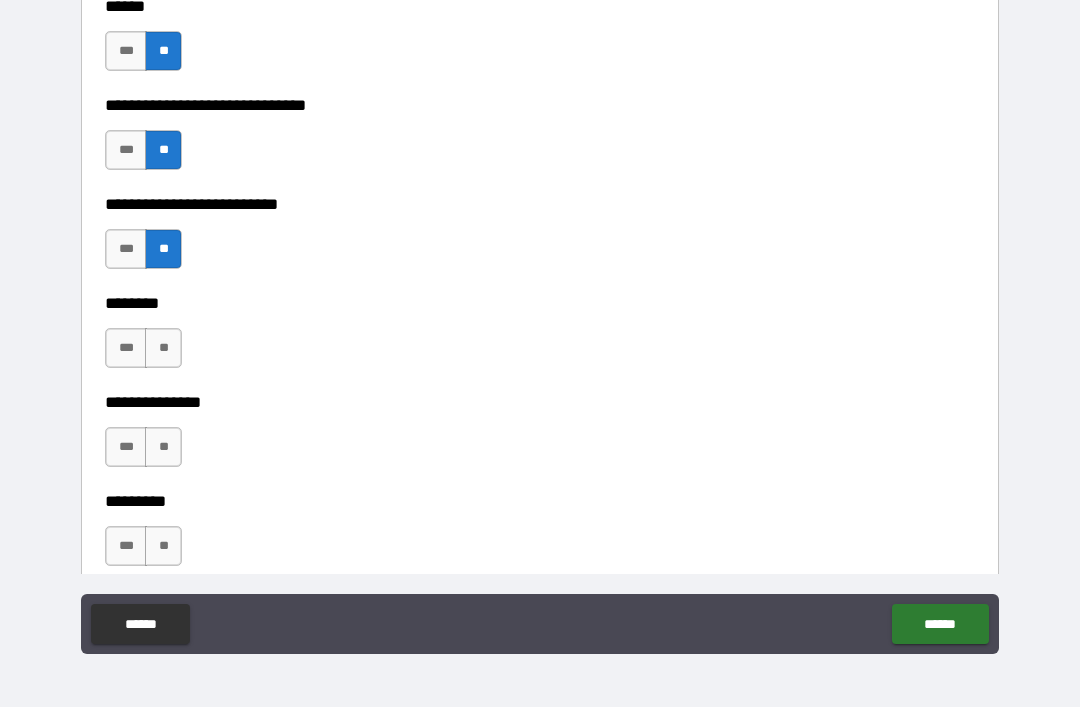 click on "**" at bounding box center (163, 348) 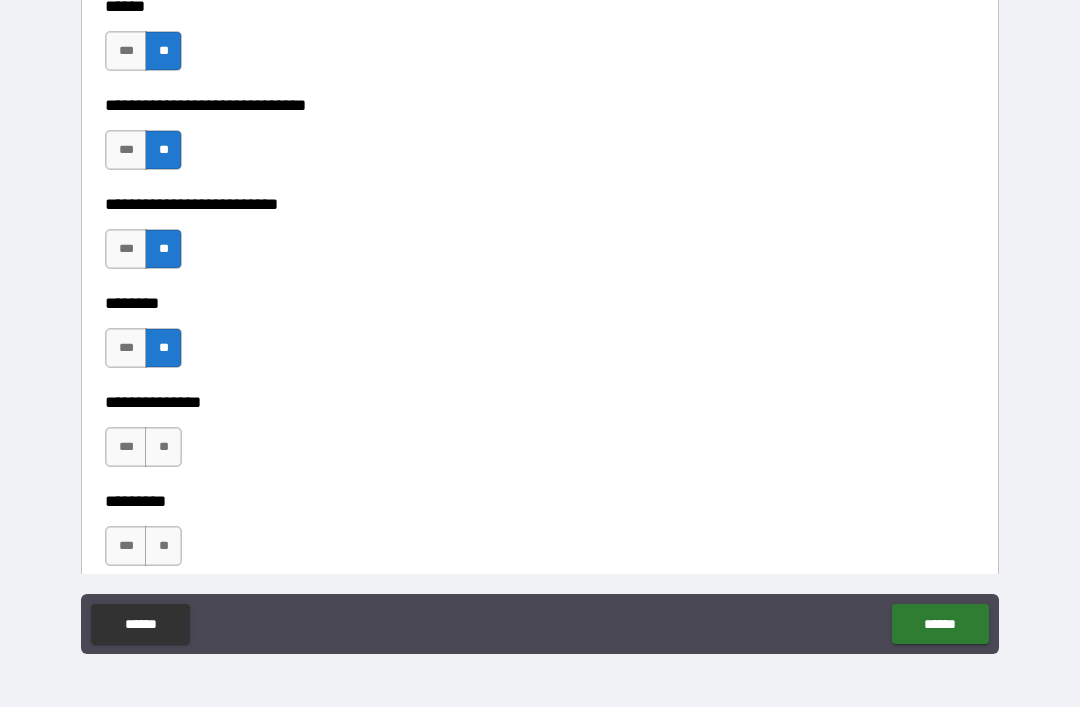 click on "**" at bounding box center (163, 447) 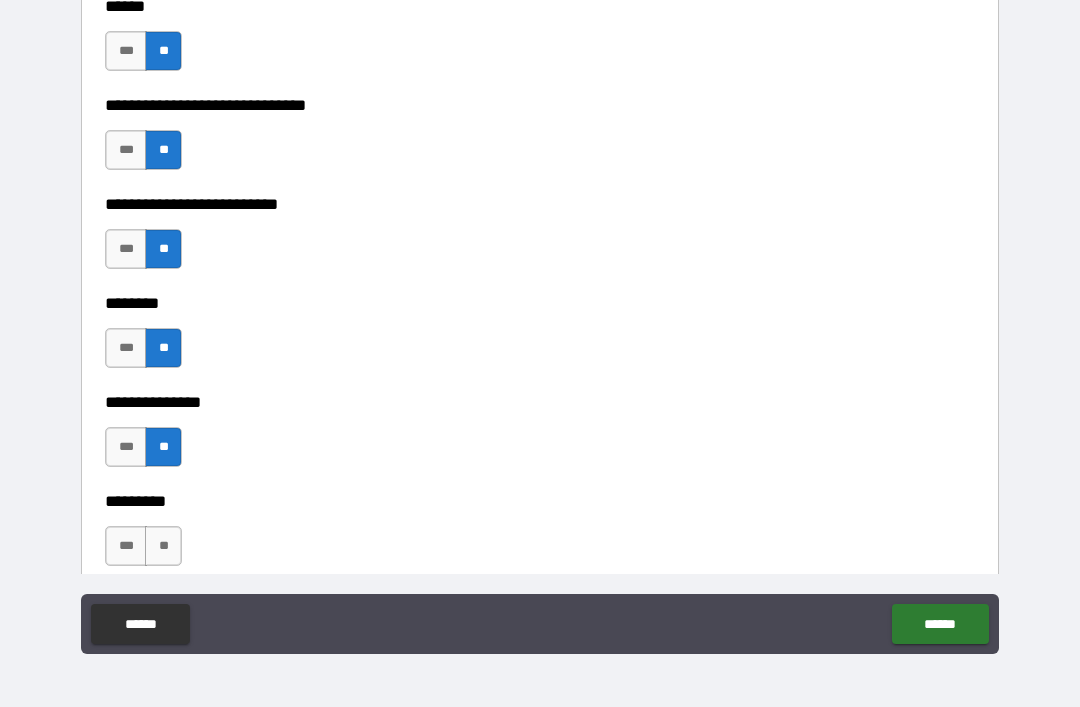 click on "**" at bounding box center (163, 546) 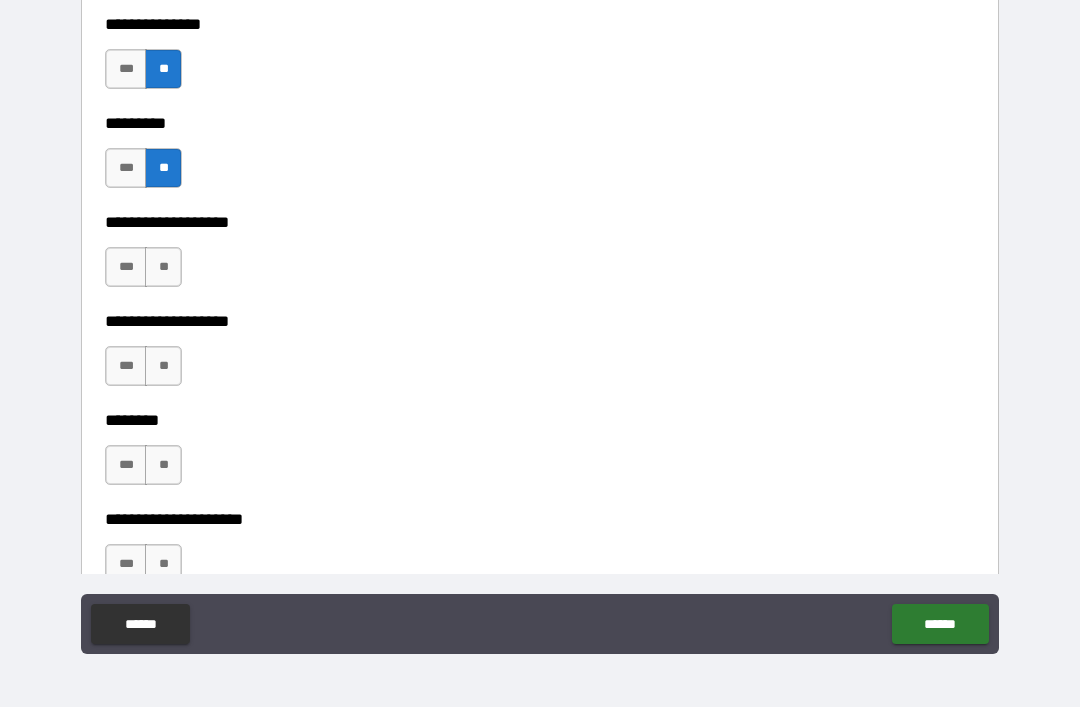 scroll, scrollTop: 4250, scrollLeft: 0, axis: vertical 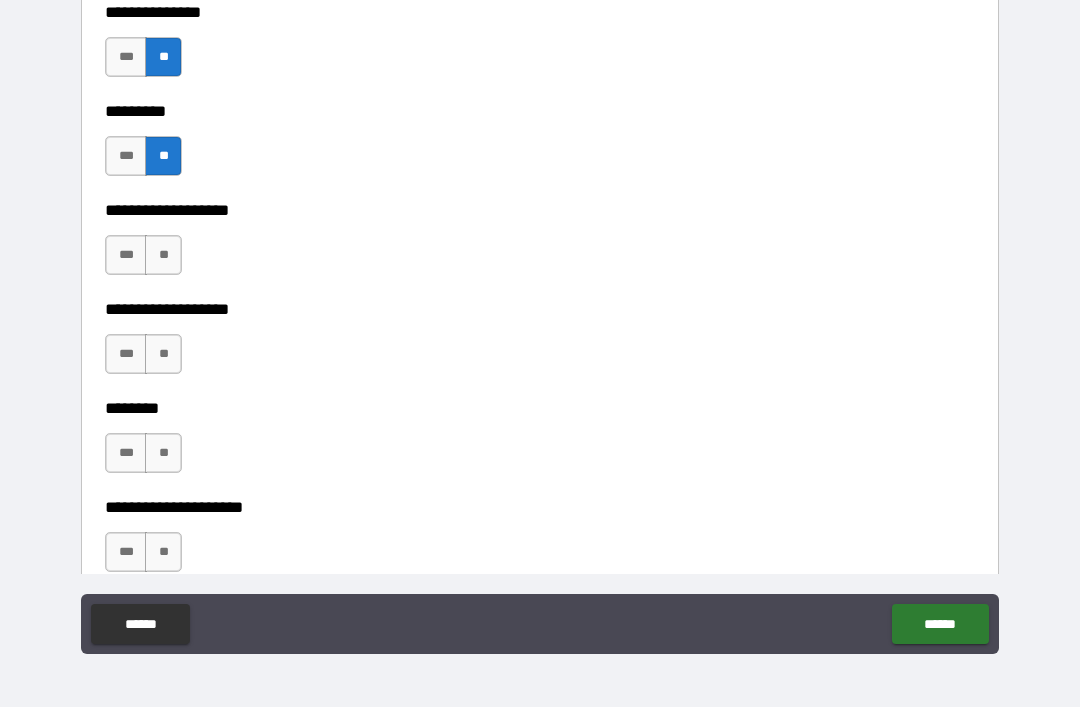 click on "**" at bounding box center (163, 255) 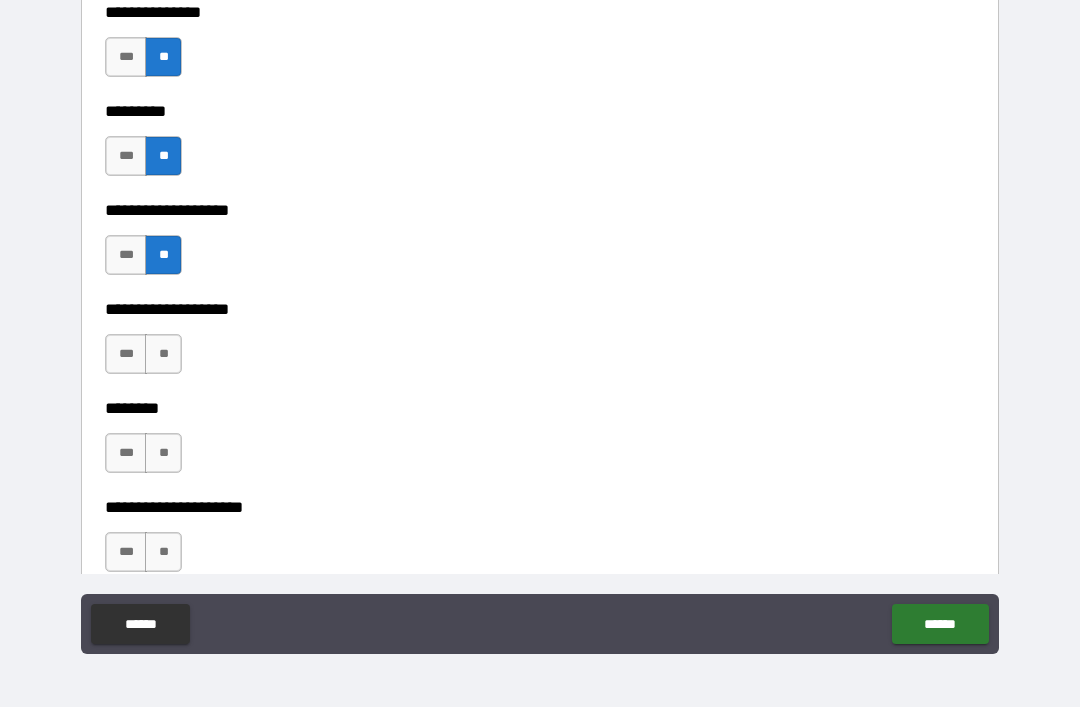 click on "**" at bounding box center [163, 354] 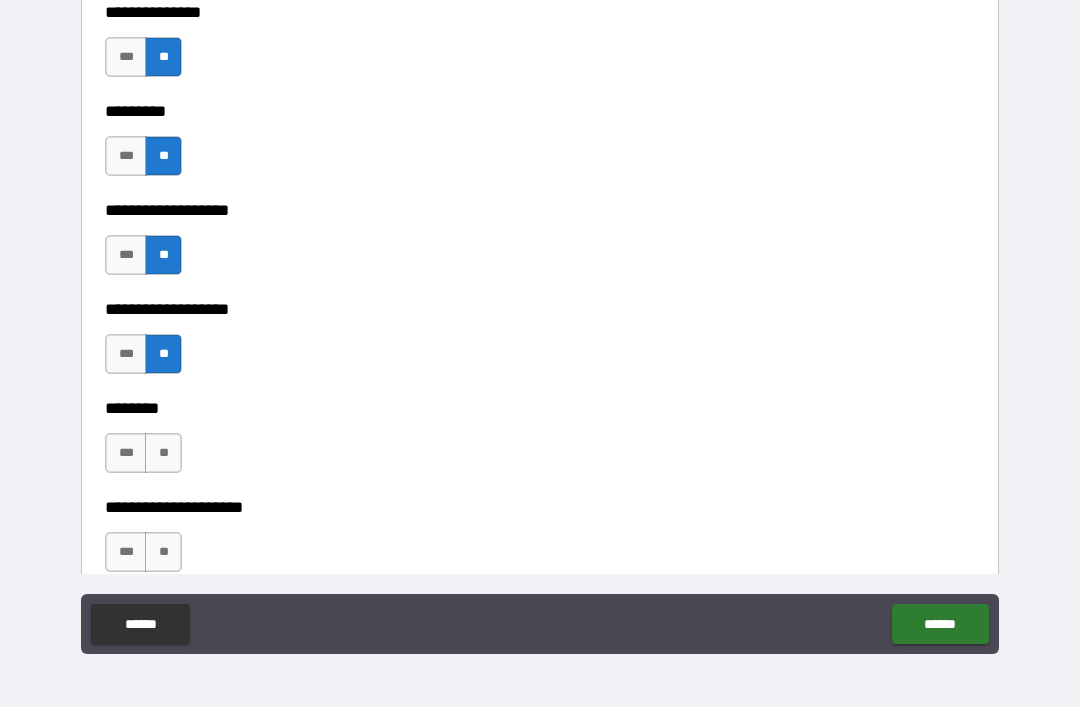 click on "**" at bounding box center [163, 453] 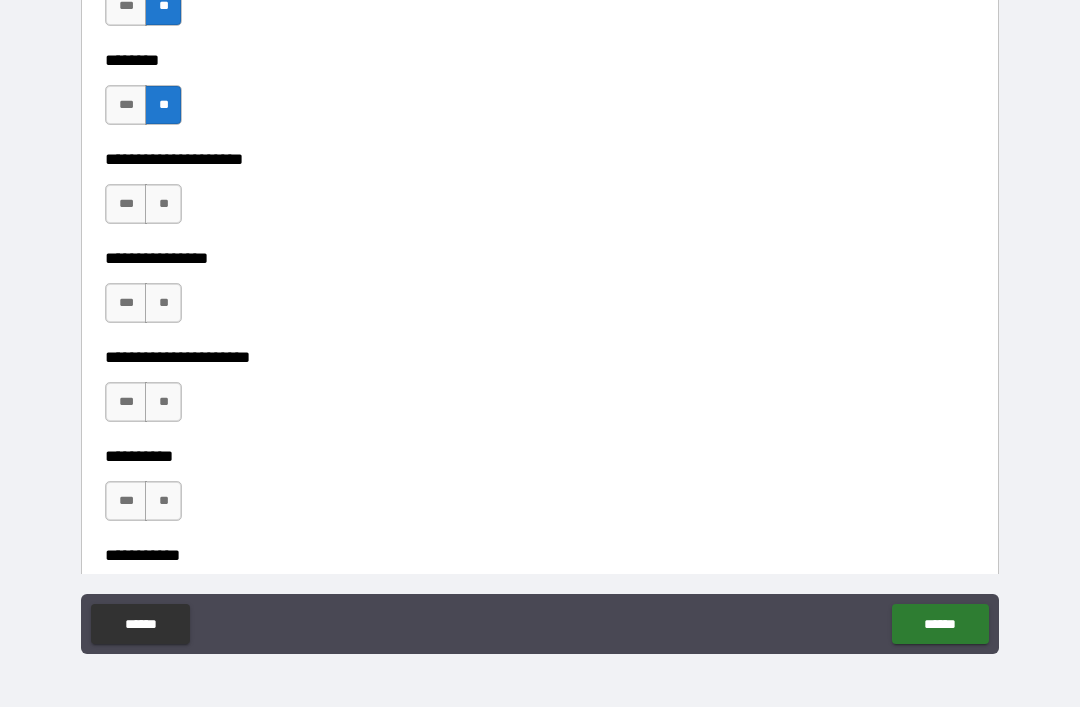 scroll, scrollTop: 4623, scrollLeft: 0, axis: vertical 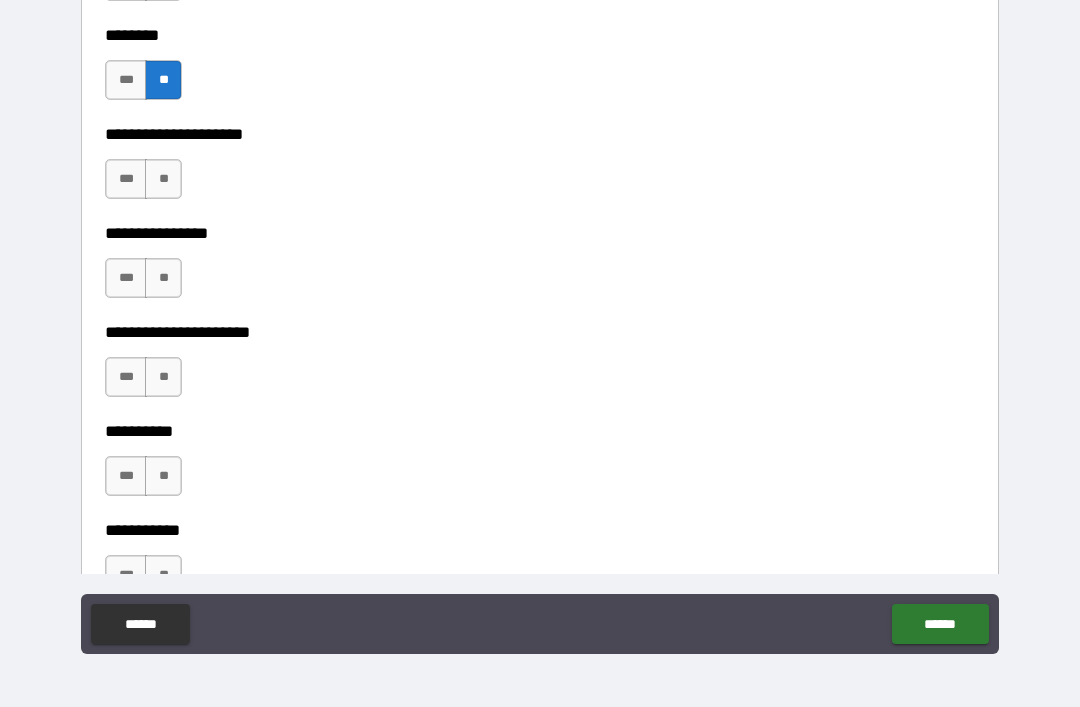 click on "**" at bounding box center [163, 179] 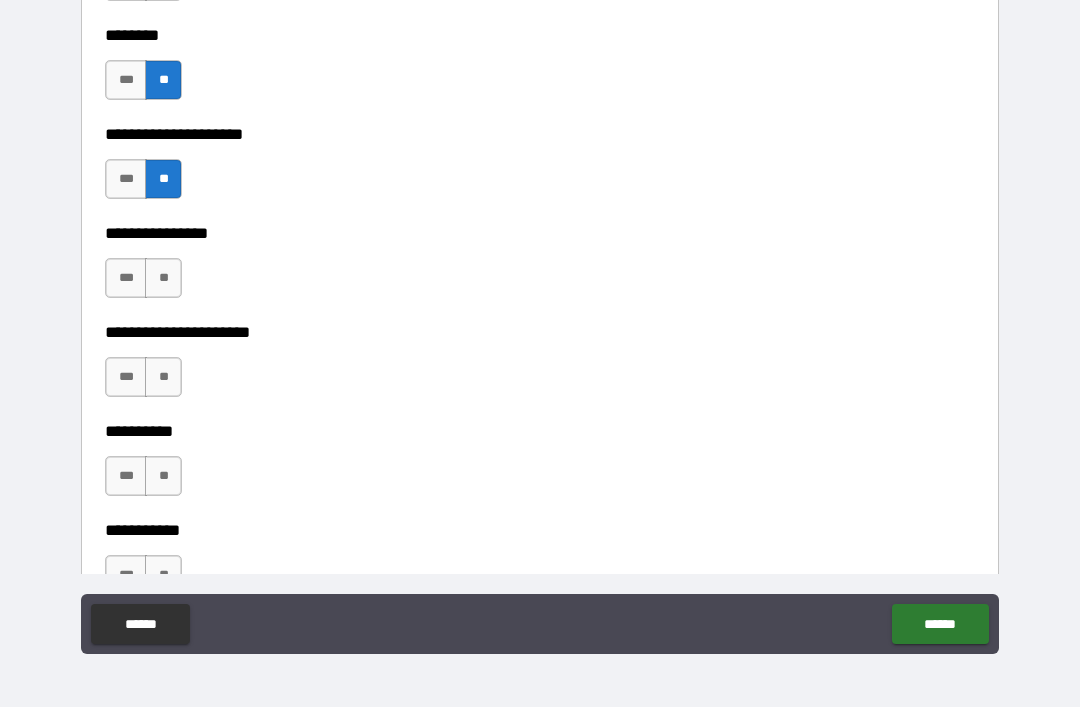 click on "**" at bounding box center [163, 278] 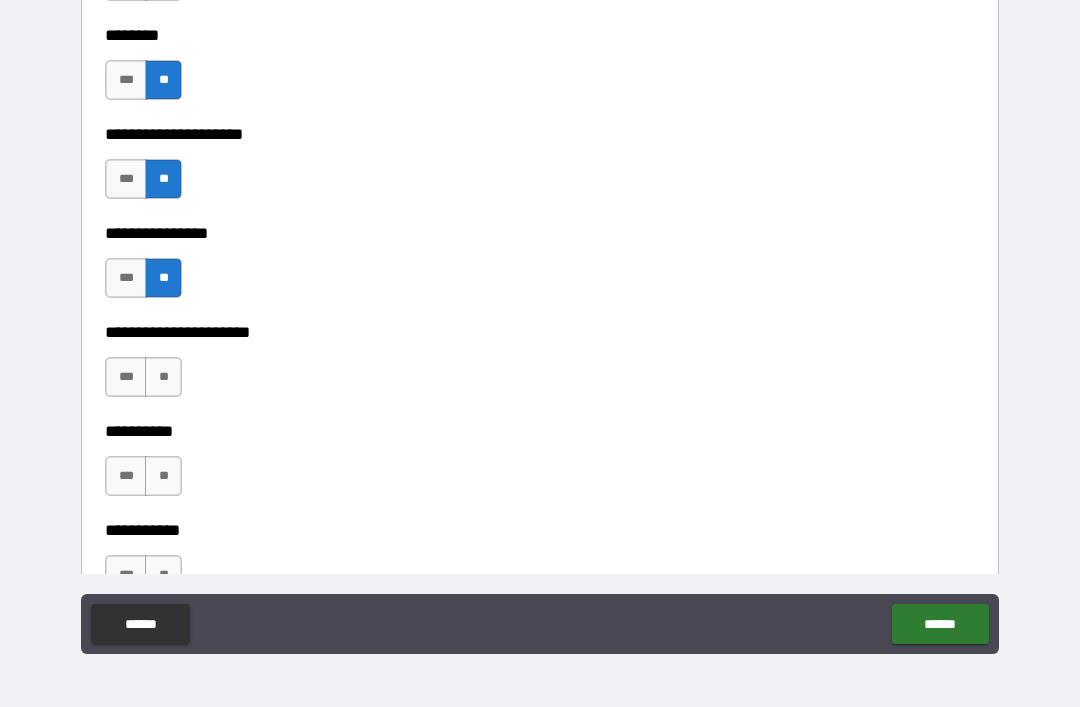 click on "**" at bounding box center [163, 377] 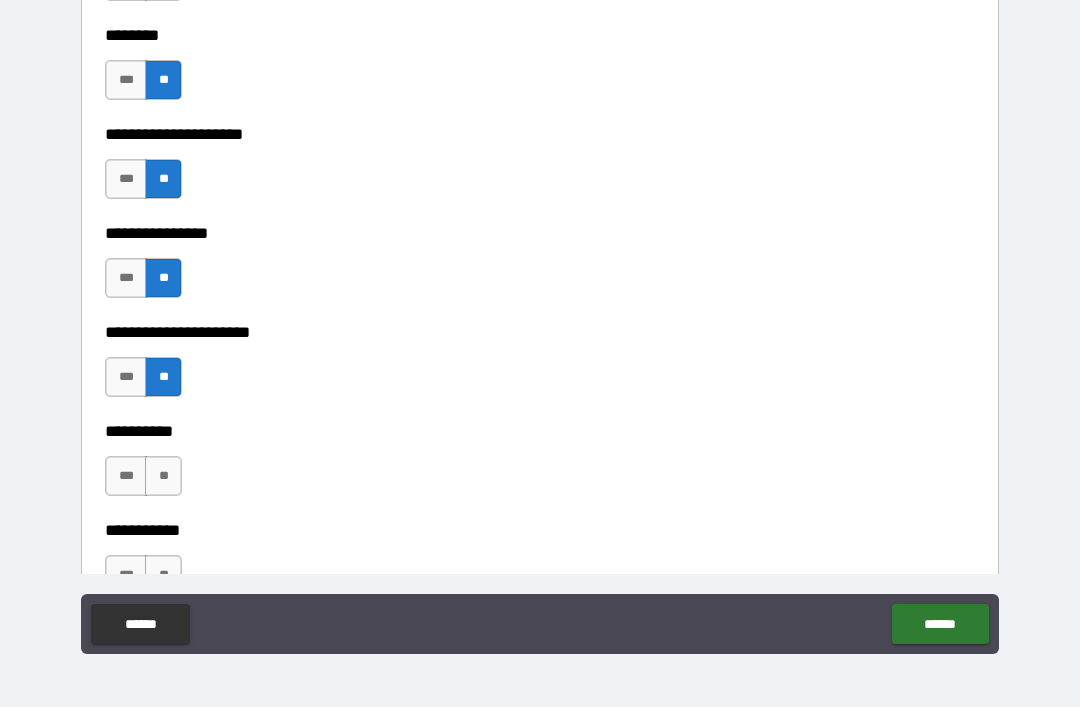 click on "**" at bounding box center [163, 476] 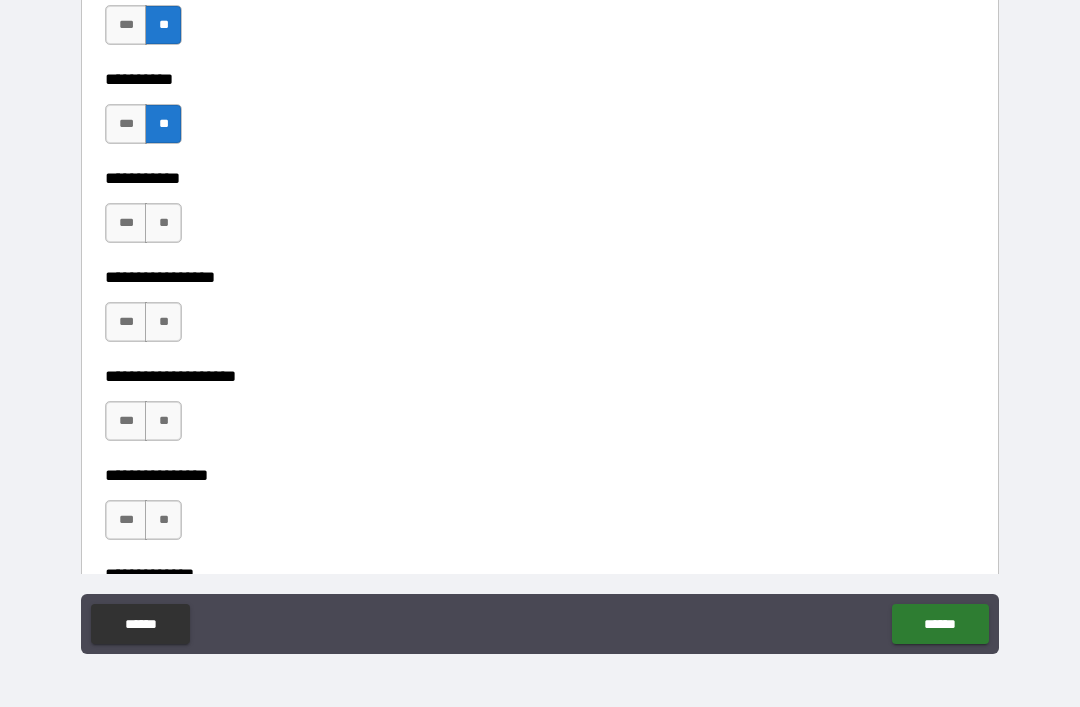 scroll, scrollTop: 4978, scrollLeft: 0, axis: vertical 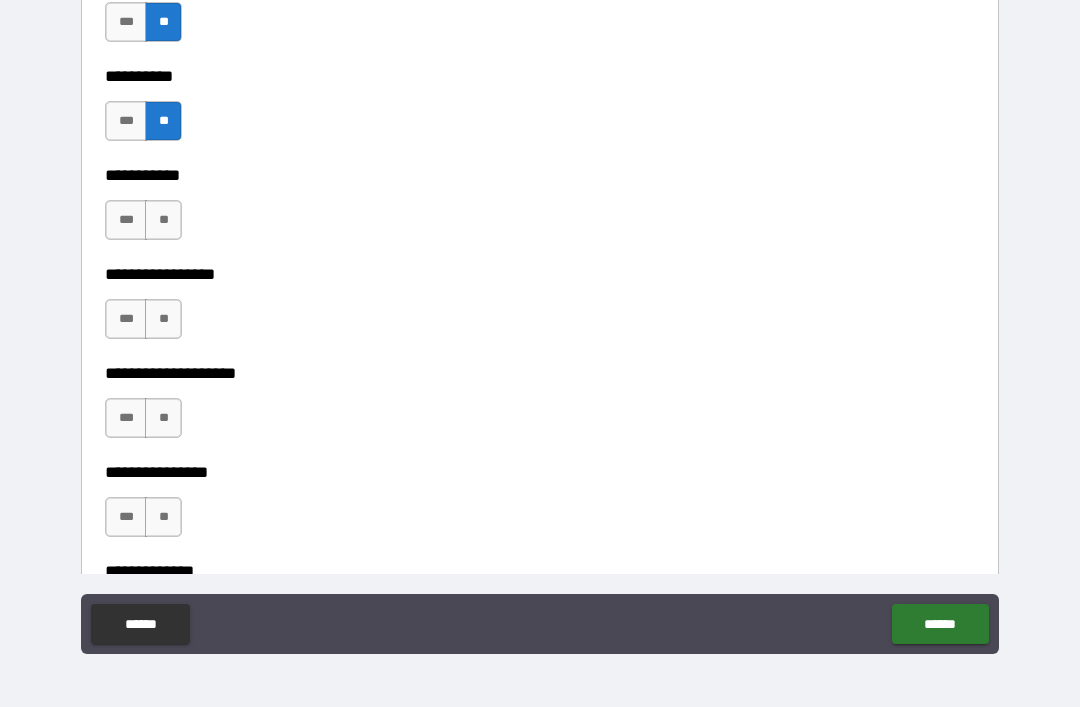 click on "**" at bounding box center [163, 220] 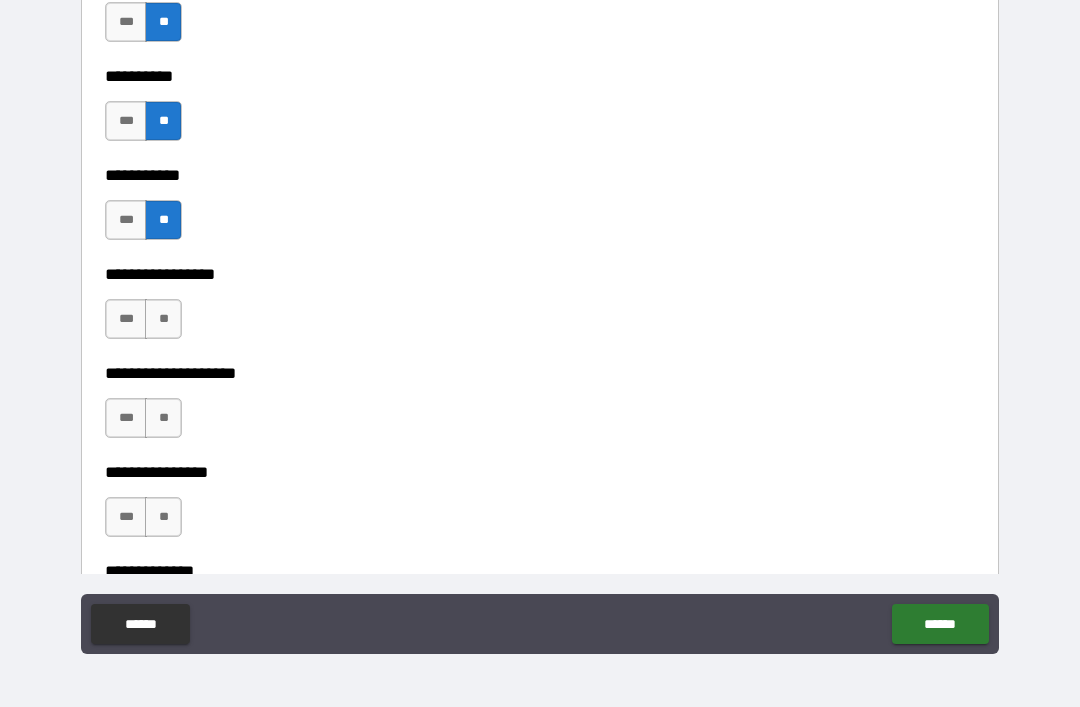 click on "**" at bounding box center [163, 319] 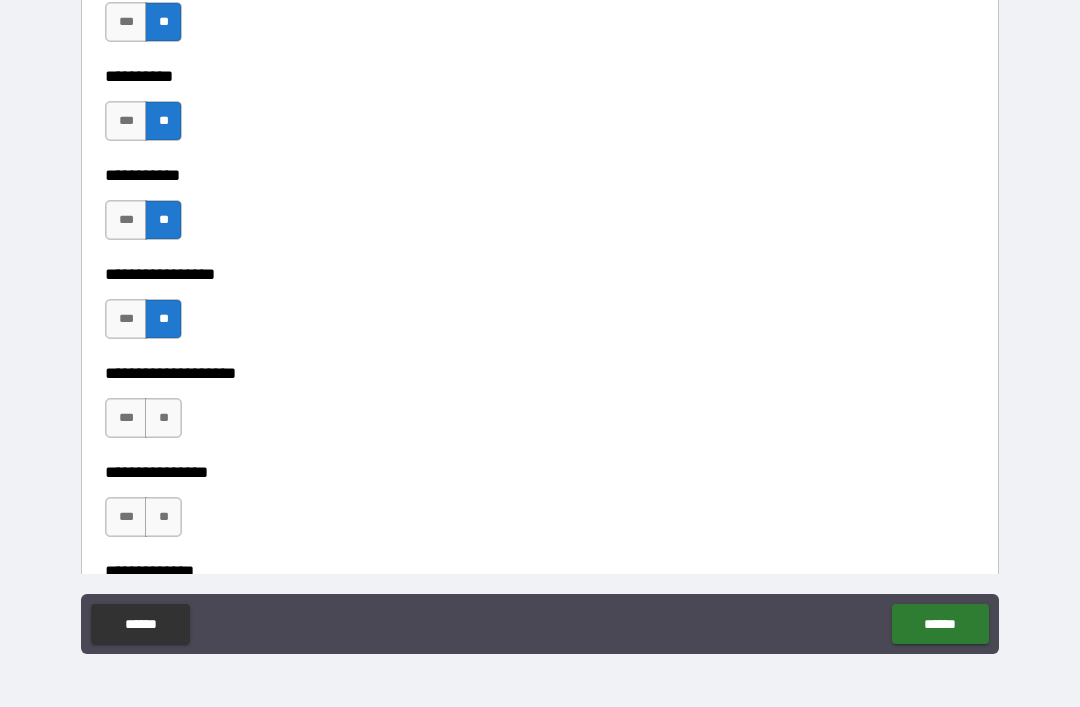 click on "**" at bounding box center (163, 418) 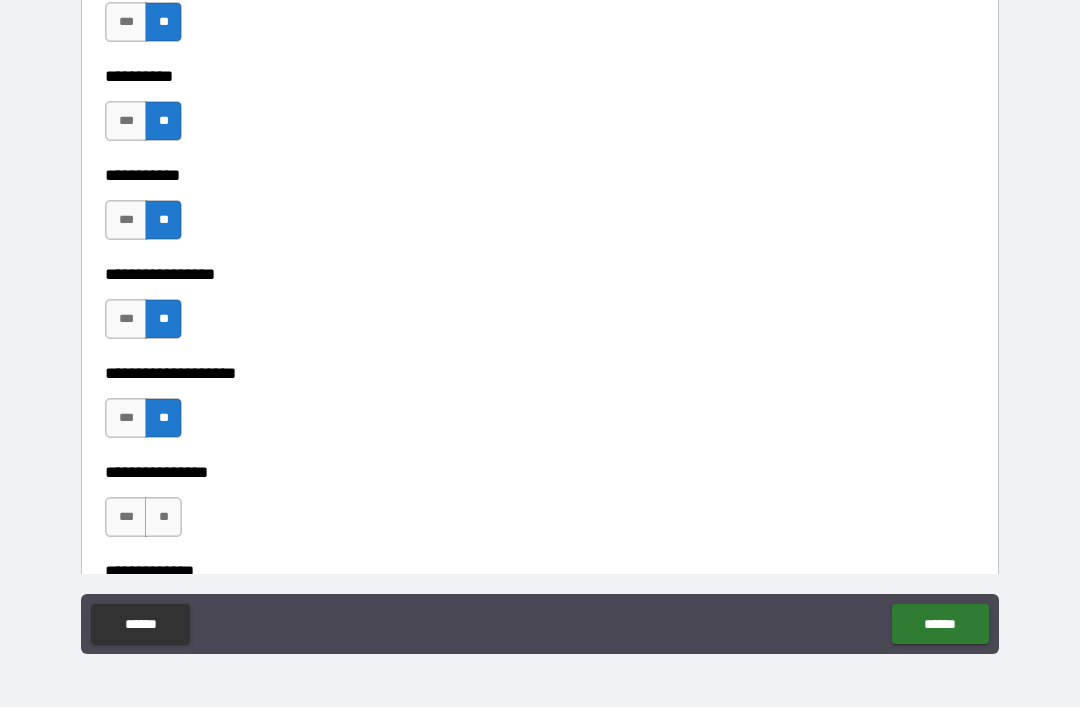 click on "**" at bounding box center (163, 517) 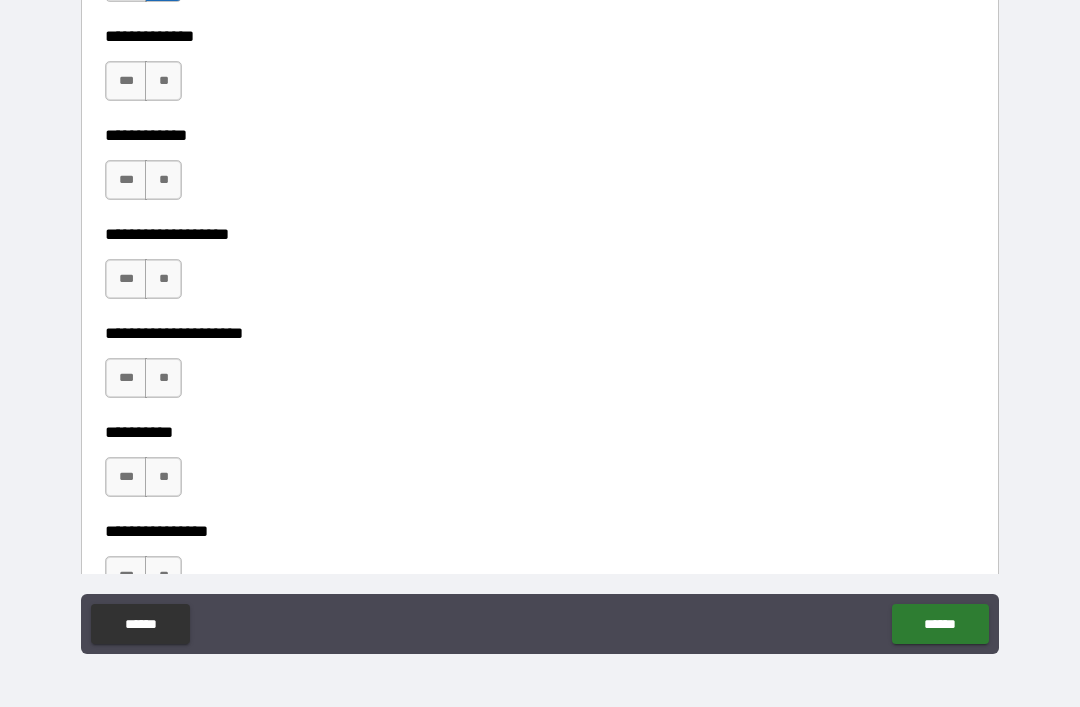 scroll, scrollTop: 5494, scrollLeft: 0, axis: vertical 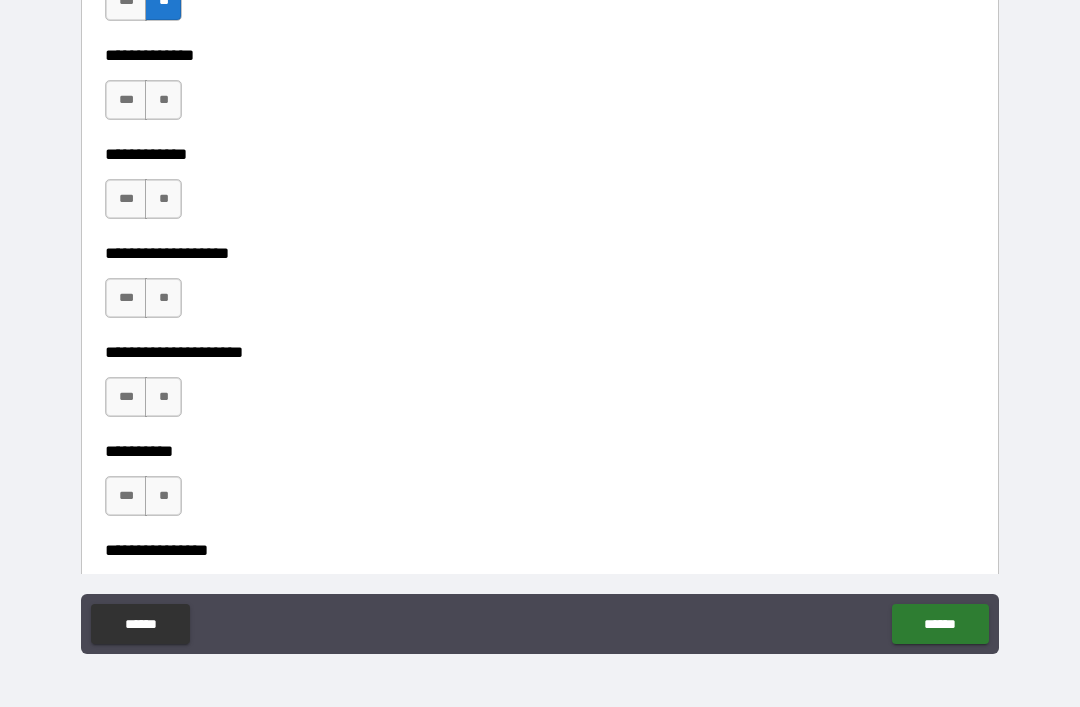 click on "**" at bounding box center [163, 100] 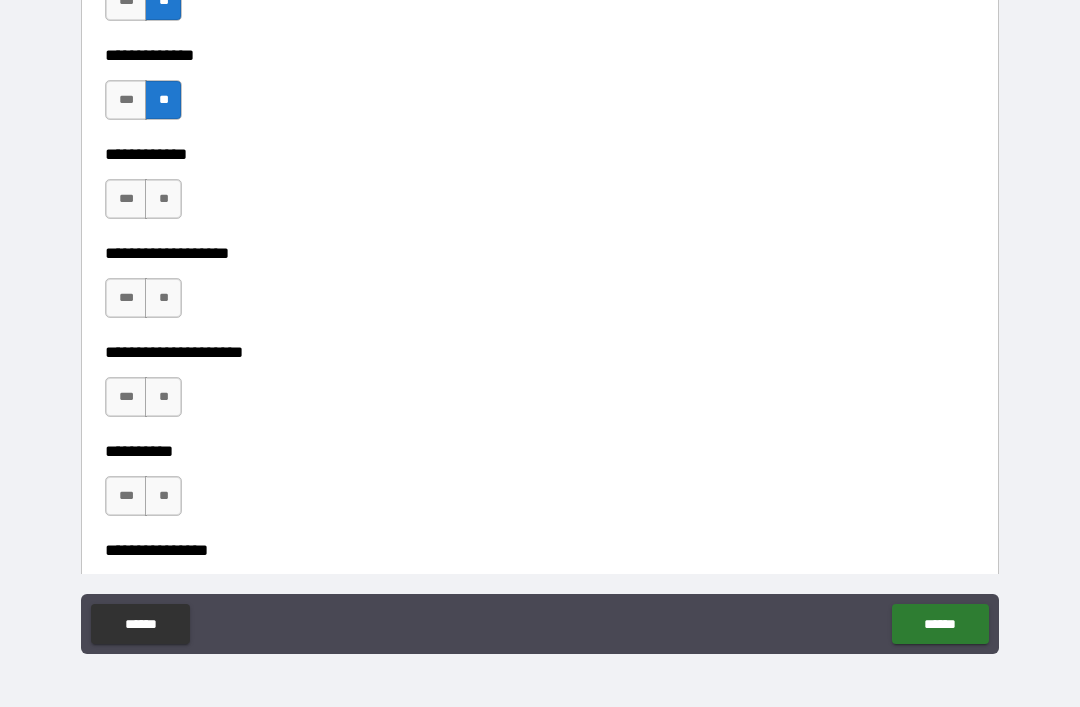 click on "**" at bounding box center (163, 199) 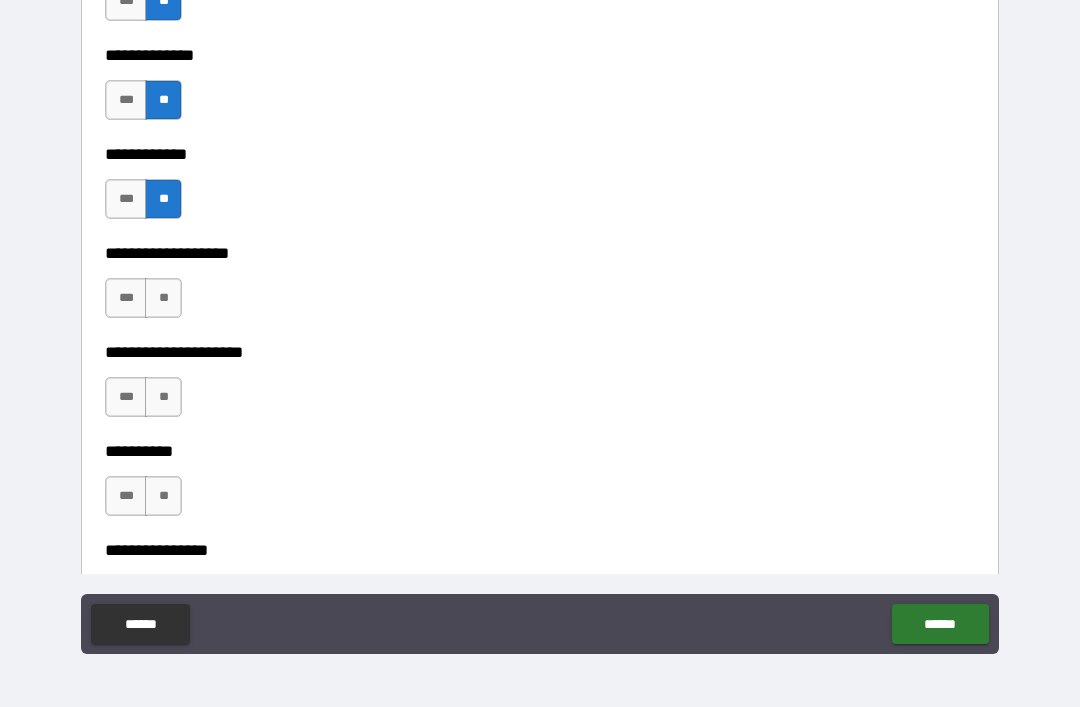 click on "**" at bounding box center (163, 298) 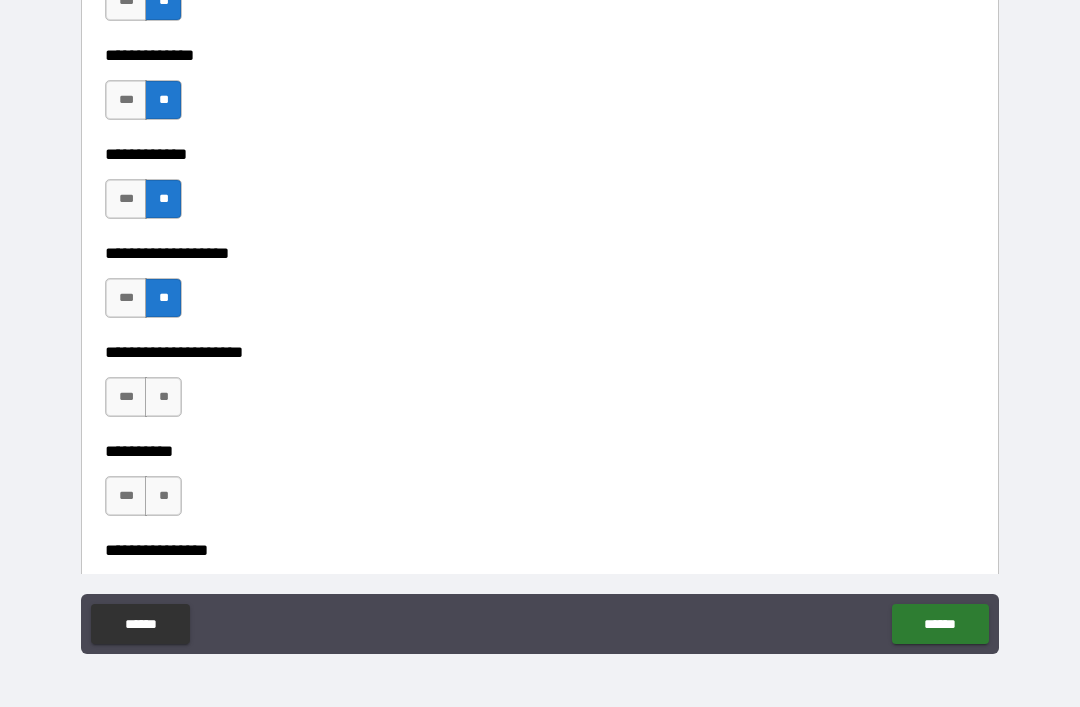 click on "**" at bounding box center [163, 397] 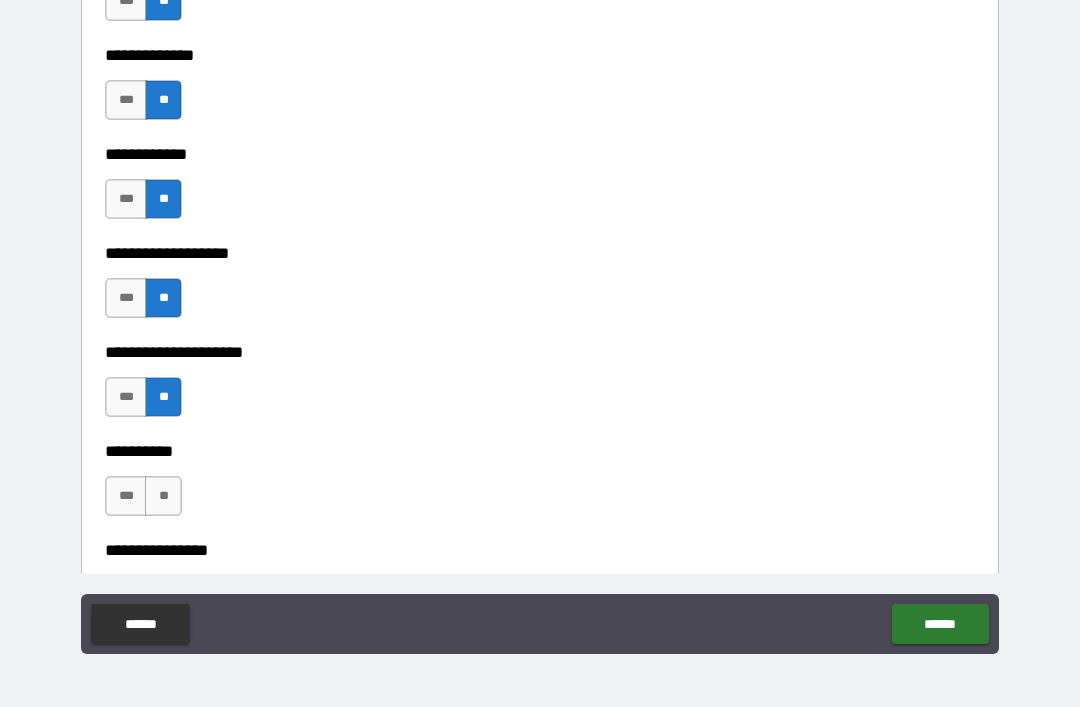 click on "**" at bounding box center (163, 496) 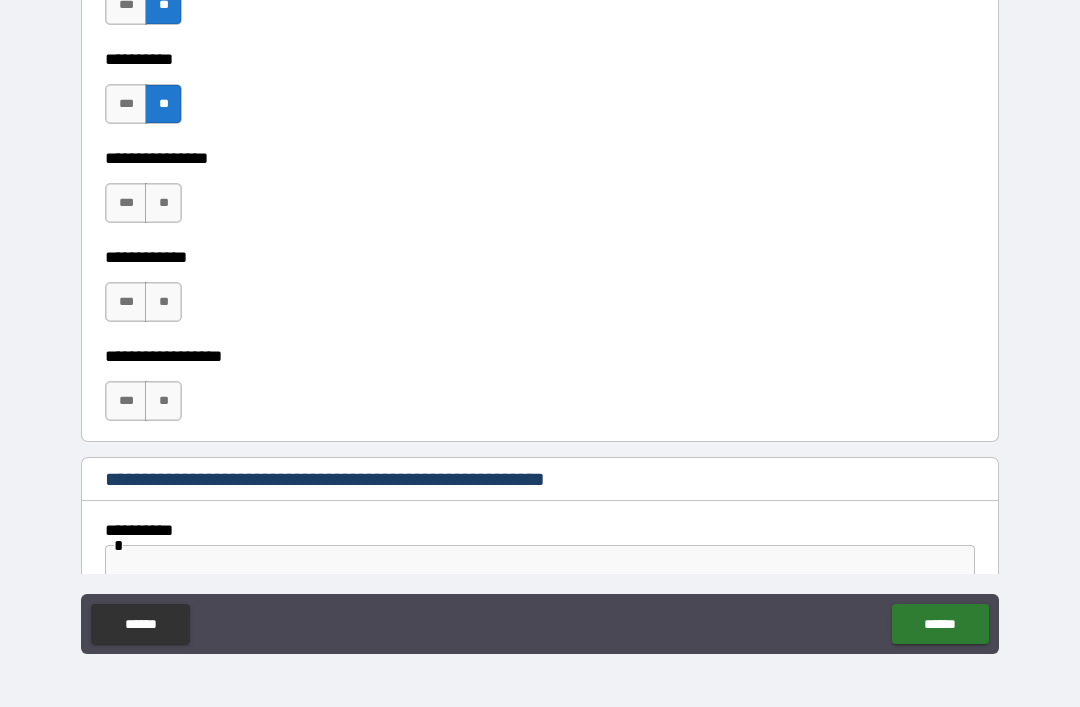 scroll, scrollTop: 5887, scrollLeft: 0, axis: vertical 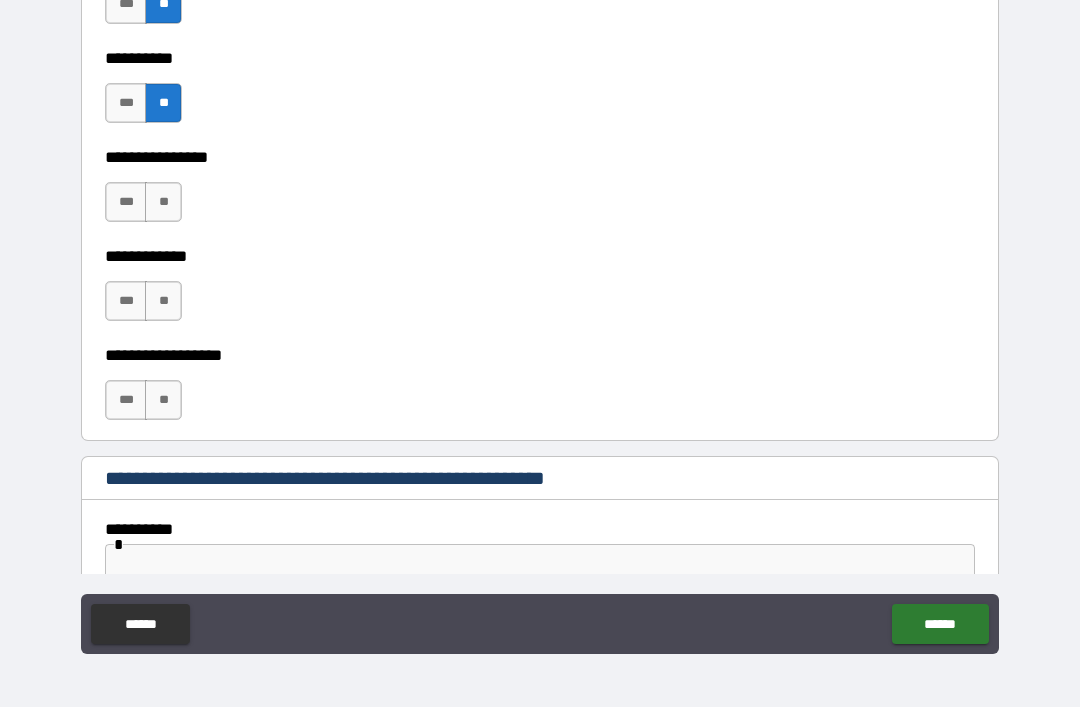 click on "**" at bounding box center (163, 202) 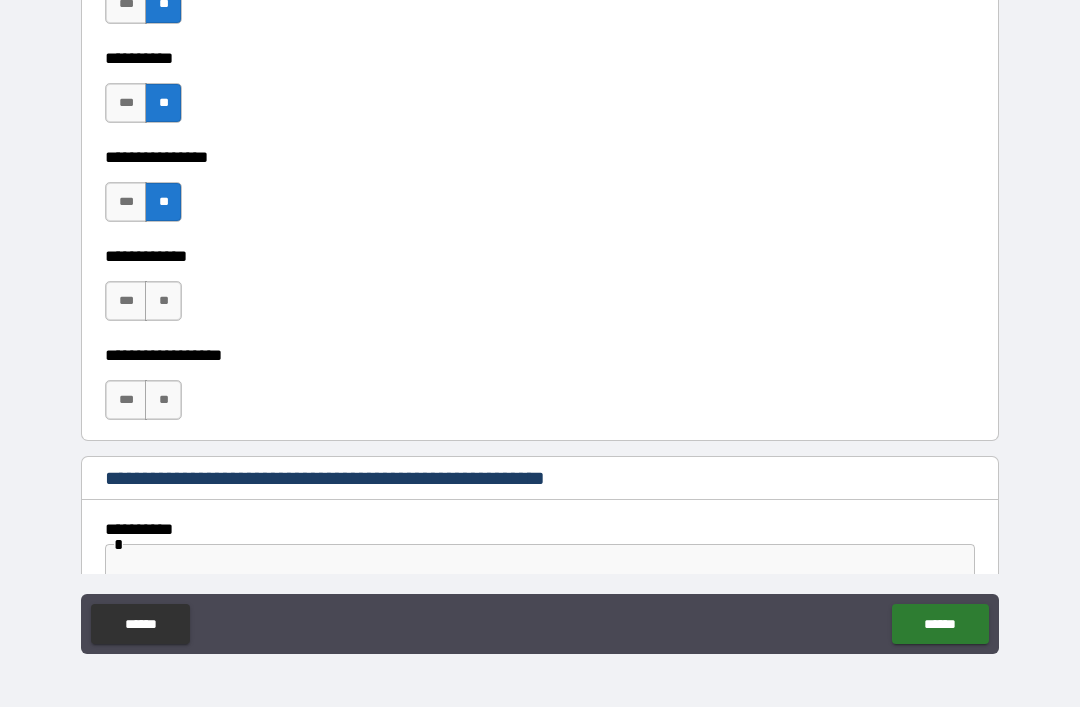 click on "**" at bounding box center [163, 301] 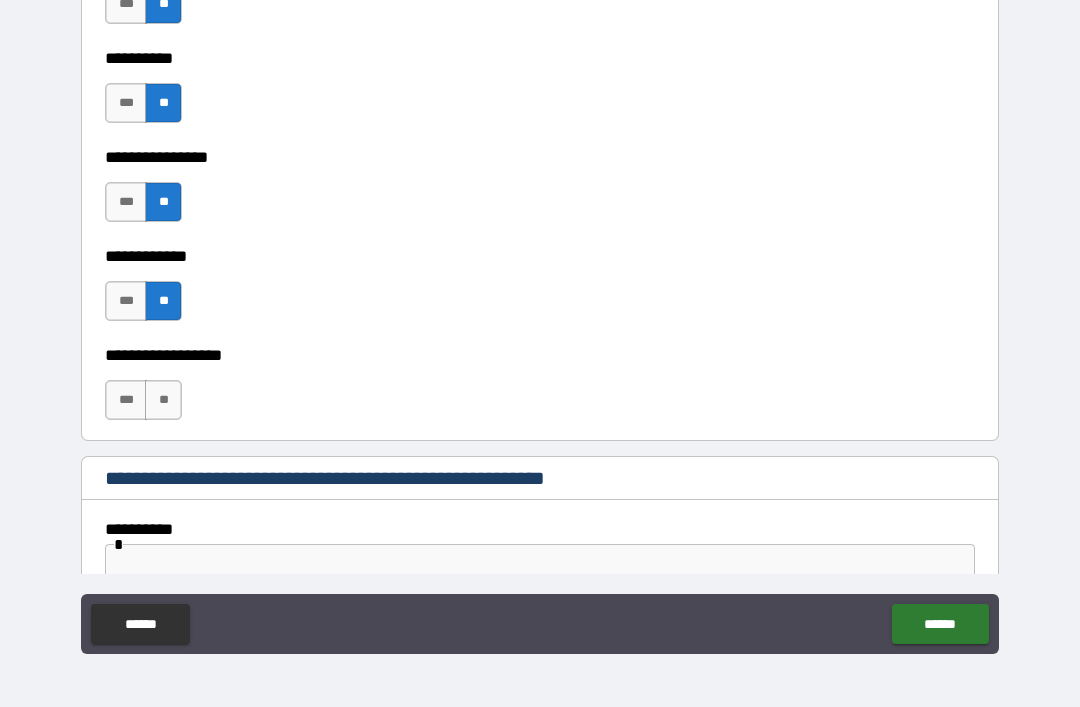 click on "**" at bounding box center [163, 400] 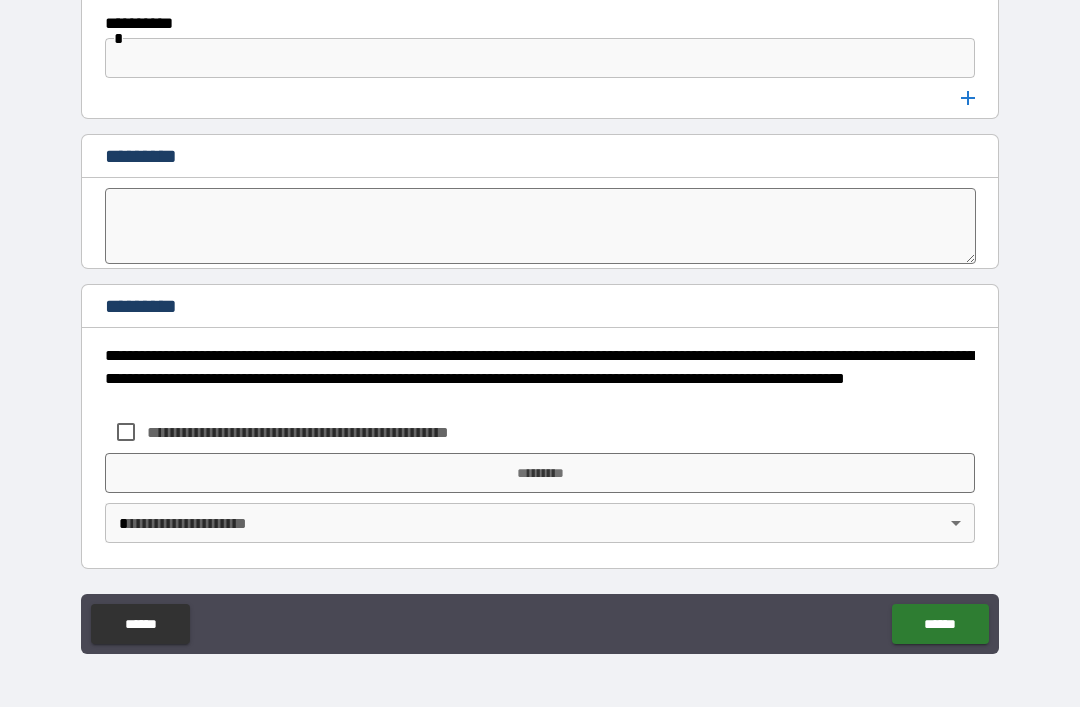 scroll, scrollTop: 6393, scrollLeft: 0, axis: vertical 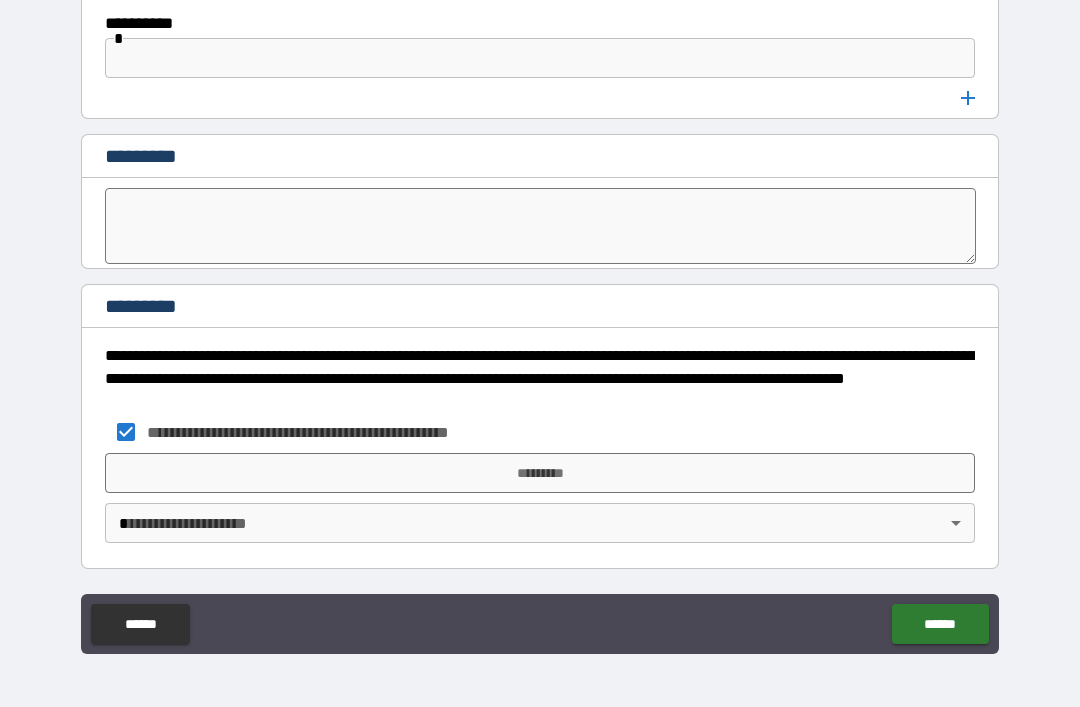 click on "*********" at bounding box center (540, 473) 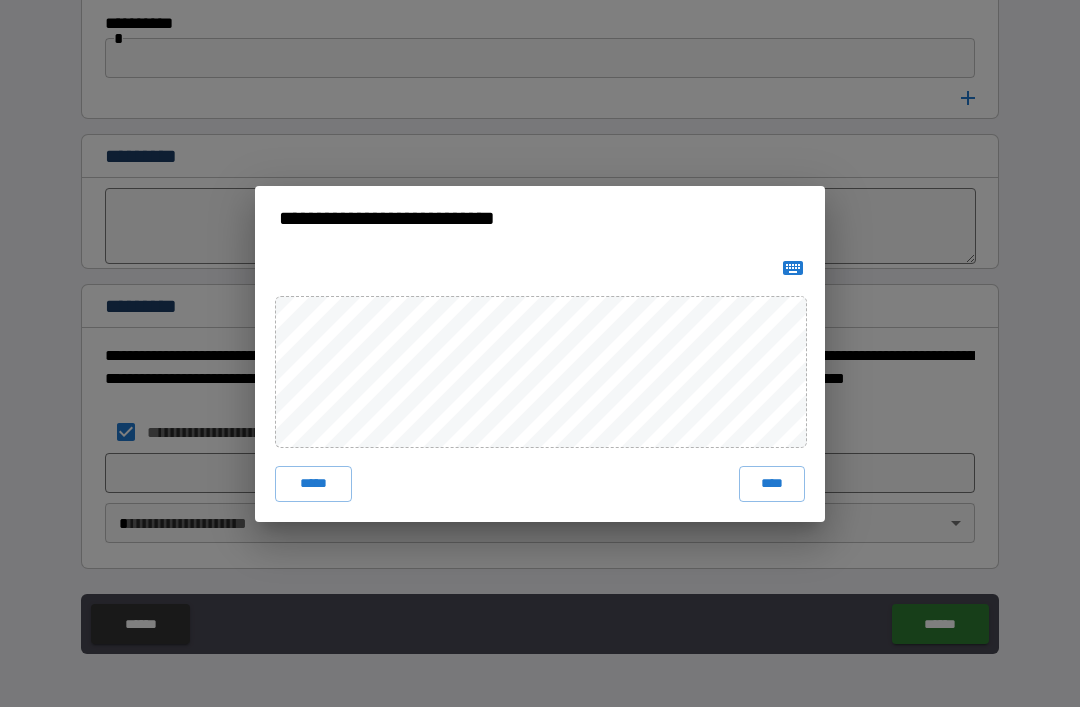 click on "****" at bounding box center [772, 484] 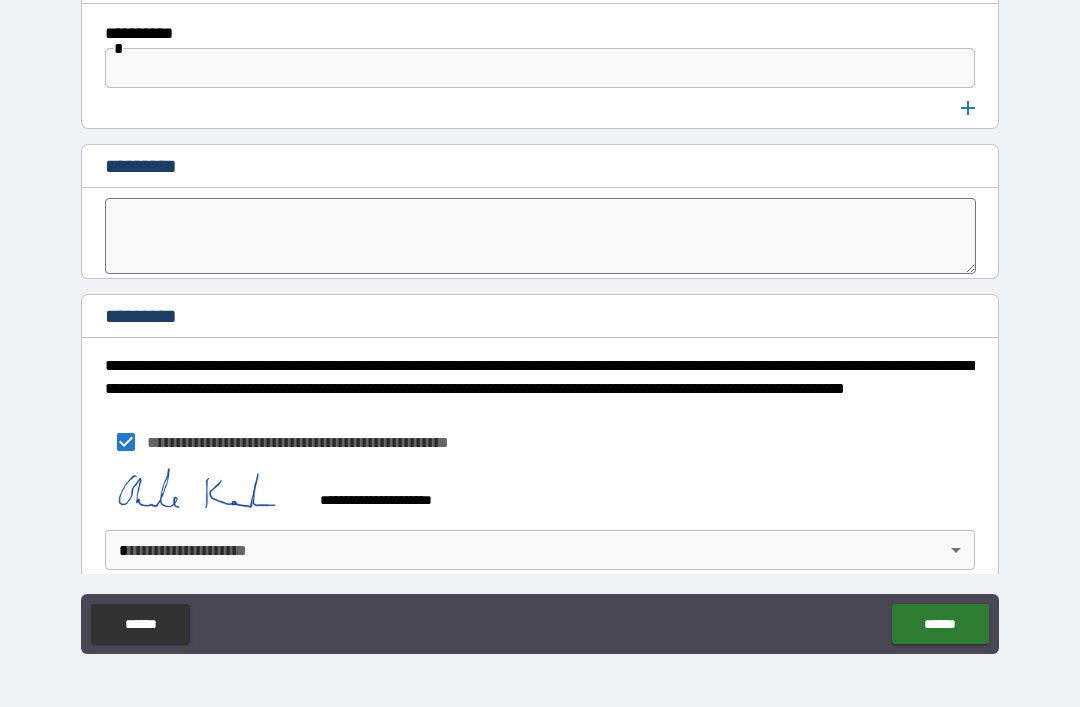 click on "**********" at bounding box center [540, 321] 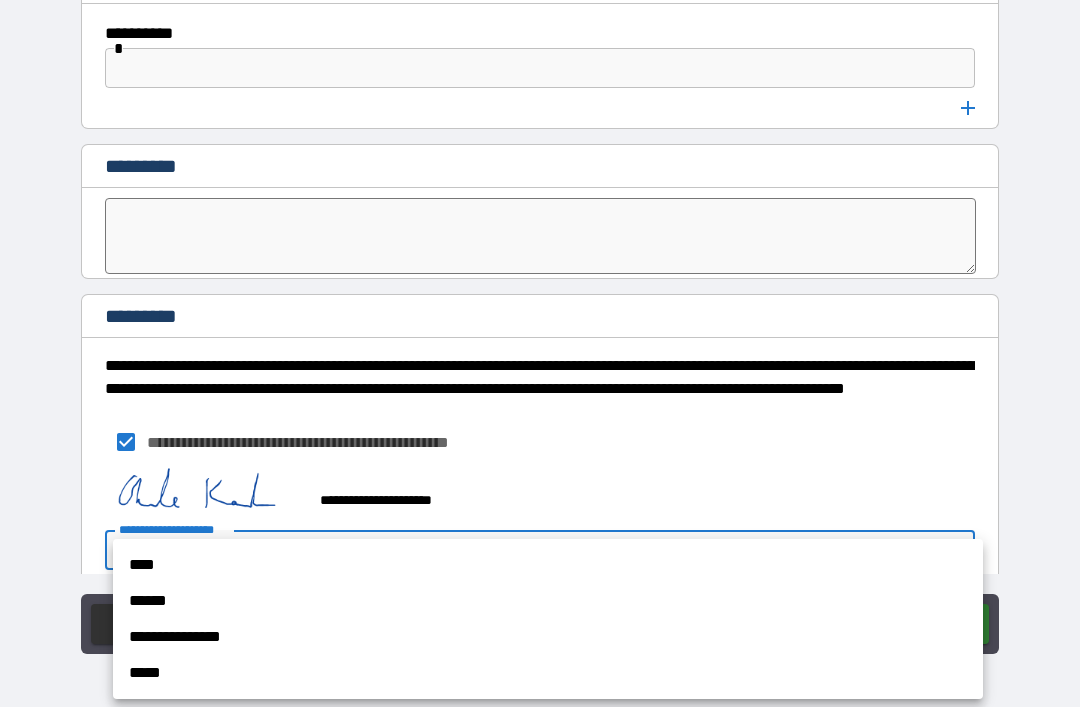 click on "****" at bounding box center [548, 565] 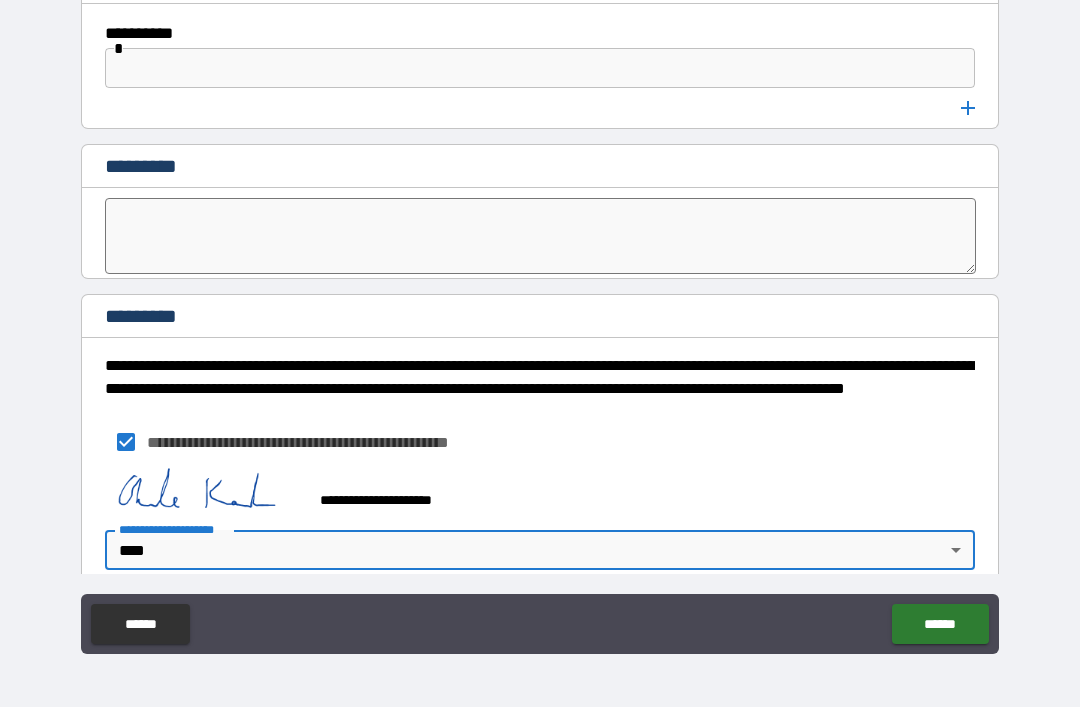click on "******" at bounding box center (940, 624) 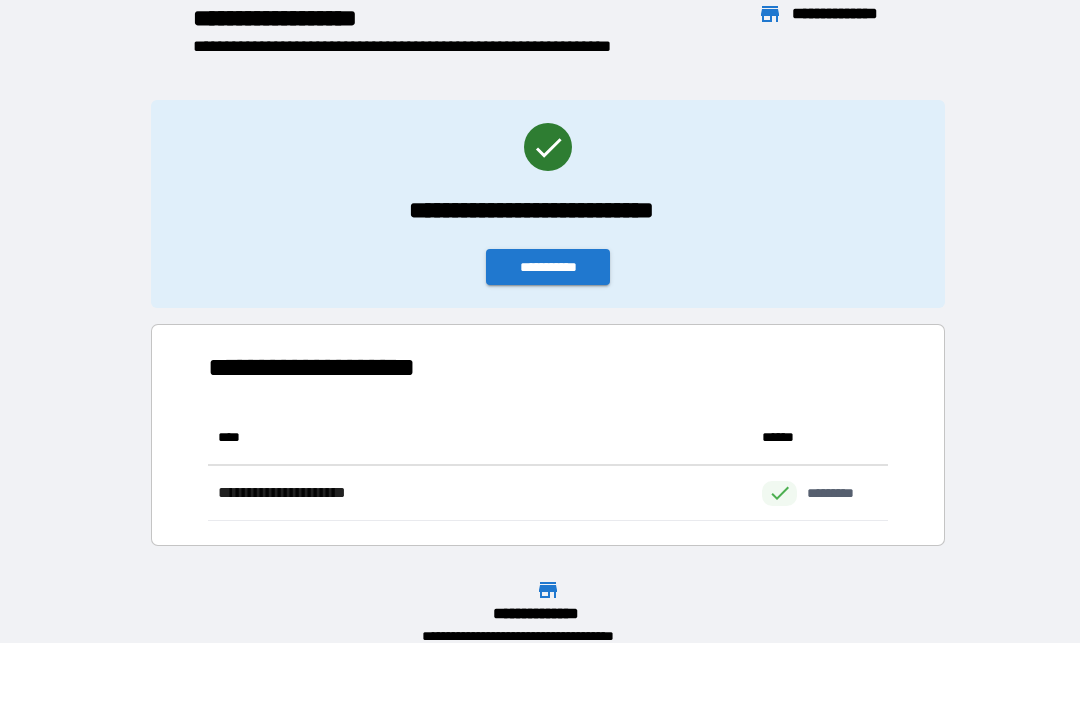 scroll, scrollTop: 1, scrollLeft: 1, axis: both 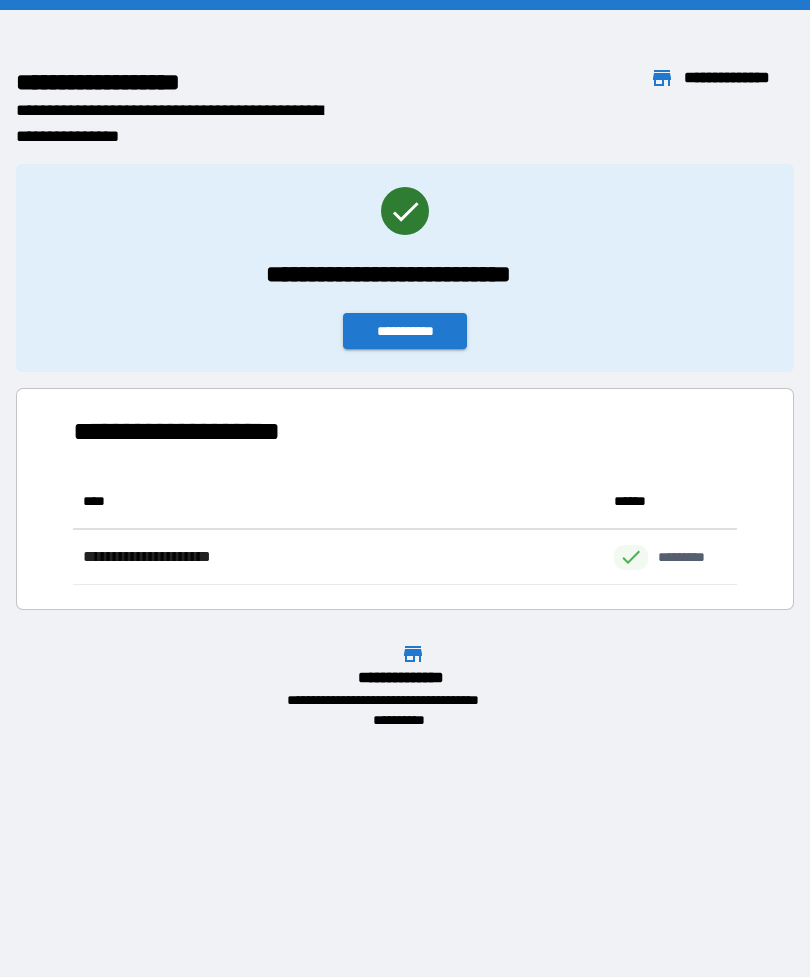 click on "**********" at bounding box center [405, 488] 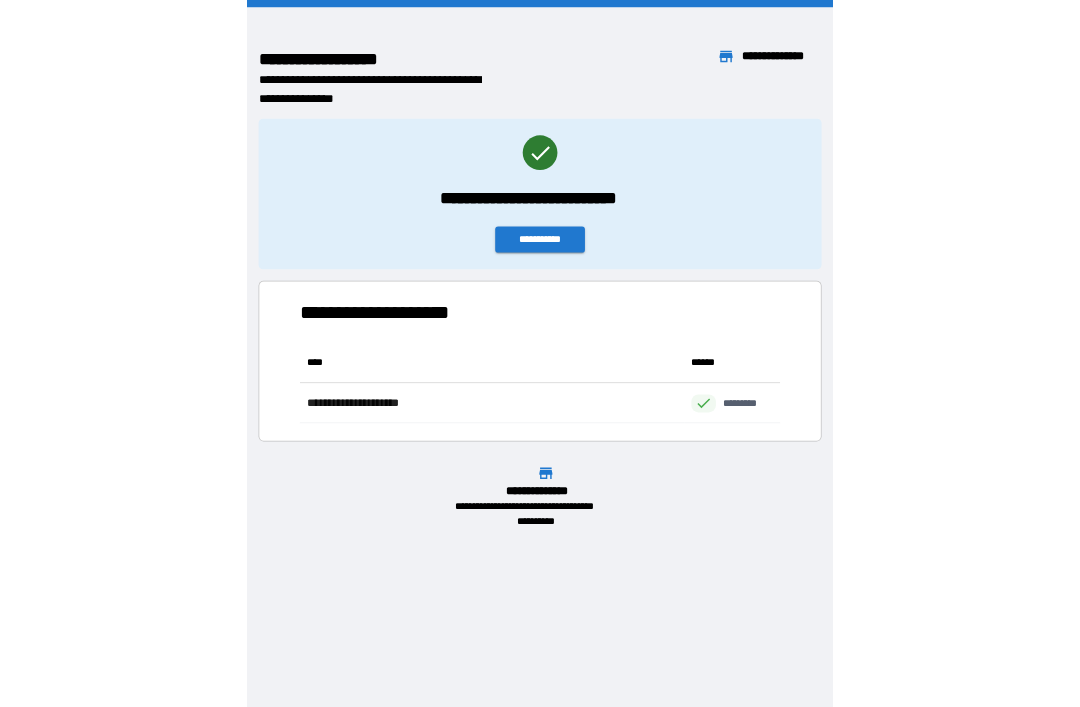 scroll, scrollTop: 64, scrollLeft: 0, axis: vertical 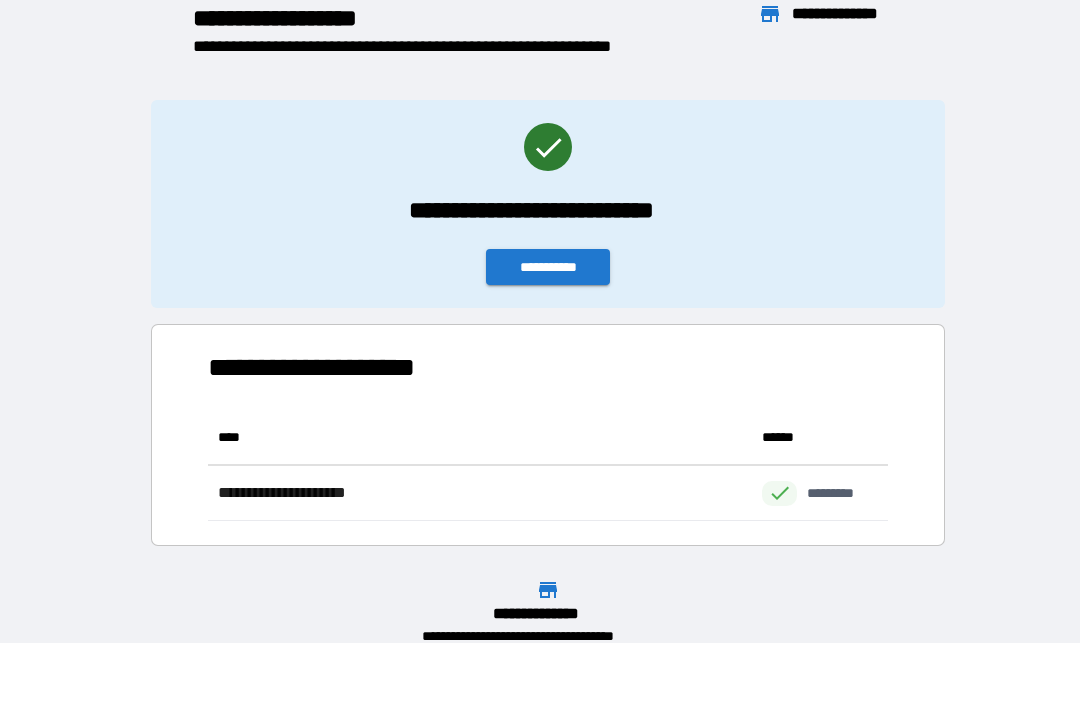 click on "**********" at bounding box center [548, 267] 